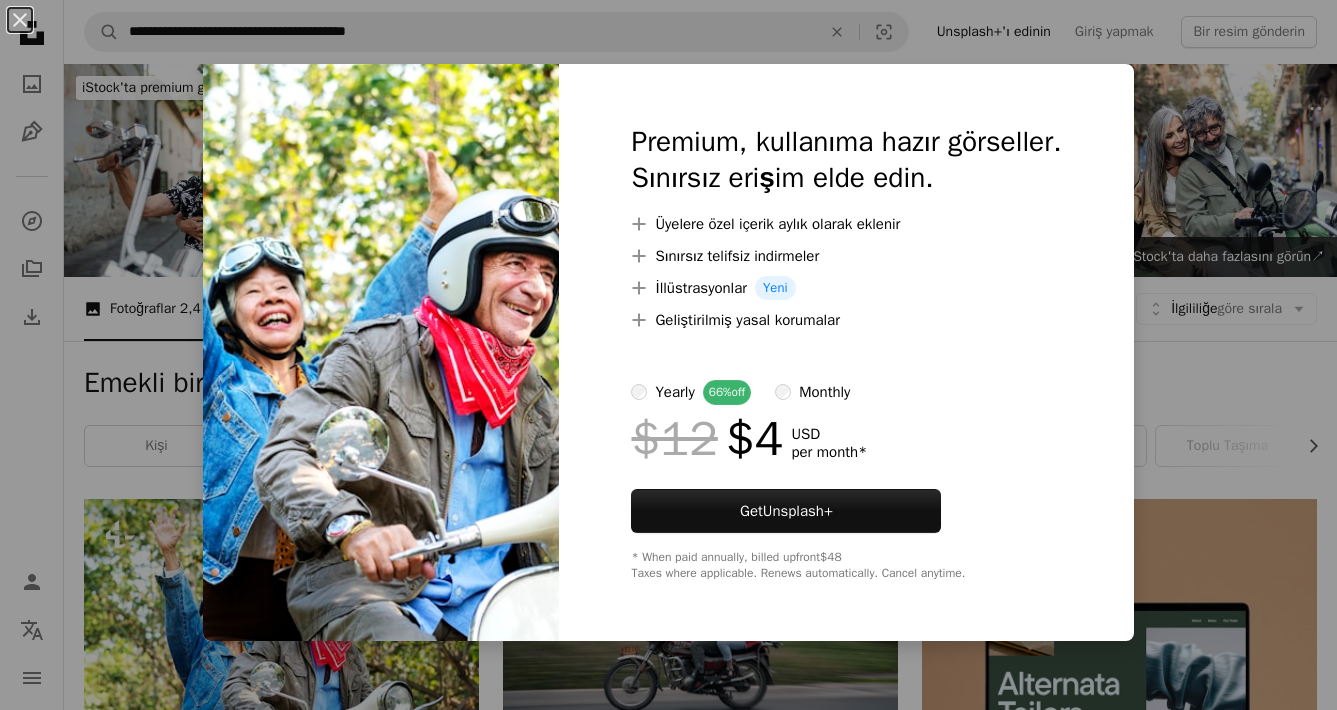 scroll, scrollTop: 227, scrollLeft: 0, axis: vertical 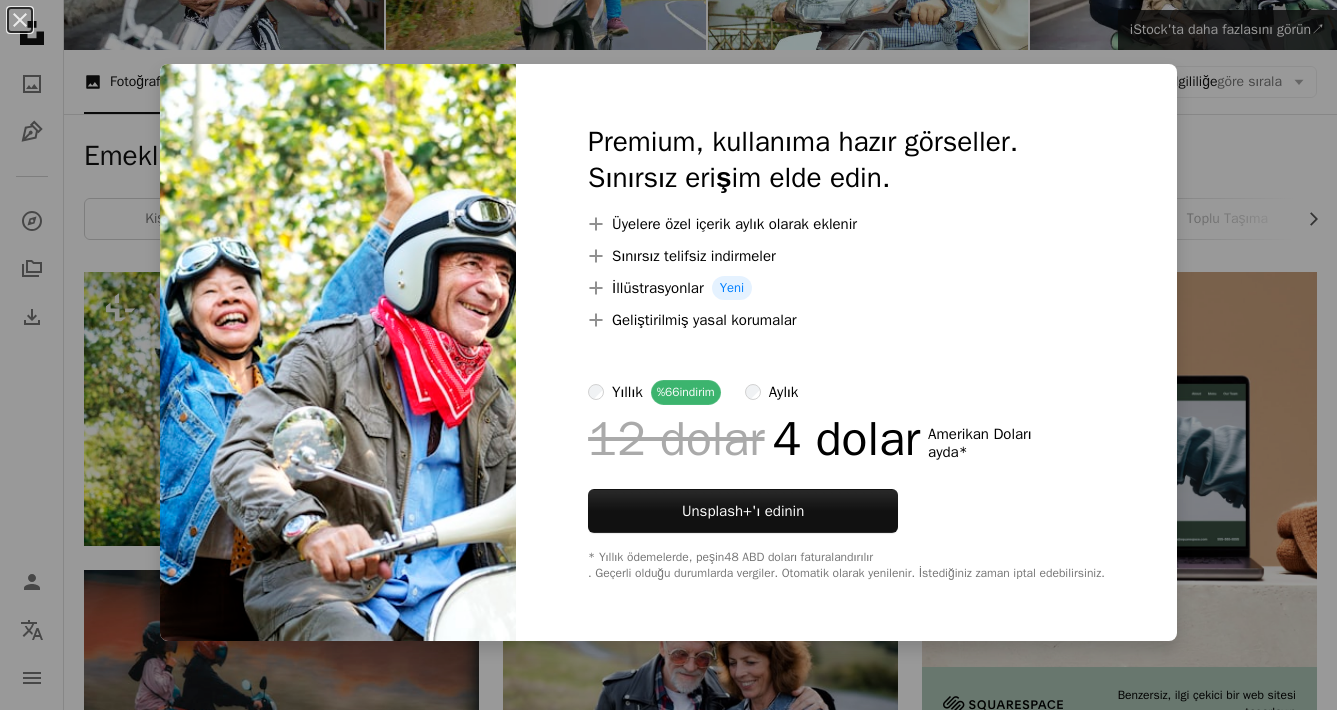 click on "An X shape Premium, kullanıma hazır görseller. Sınırsız erişim elde edin. A plus sign Üyelere özel içerik aylık olarak eklenir A plus sign Sınırsız telifsiz indirmeler A plus sign İllüstrasyonlar Yeni A plus sign Geliştirilmiş yasal korumalar yıllık %66 indirim aylık 12 dolar 4 dolar Amerikan Doları ayda * Unsplash+' ı edinin * Yıllık ödemelerde, peşin 48 ABD doları faturalandırılır . Geçerli olduğu durumlarda vergiler. Otomatik olarak yenilenir. İstediğiniz zaman iptal edebilirsiniz." at bounding box center (668, 355) 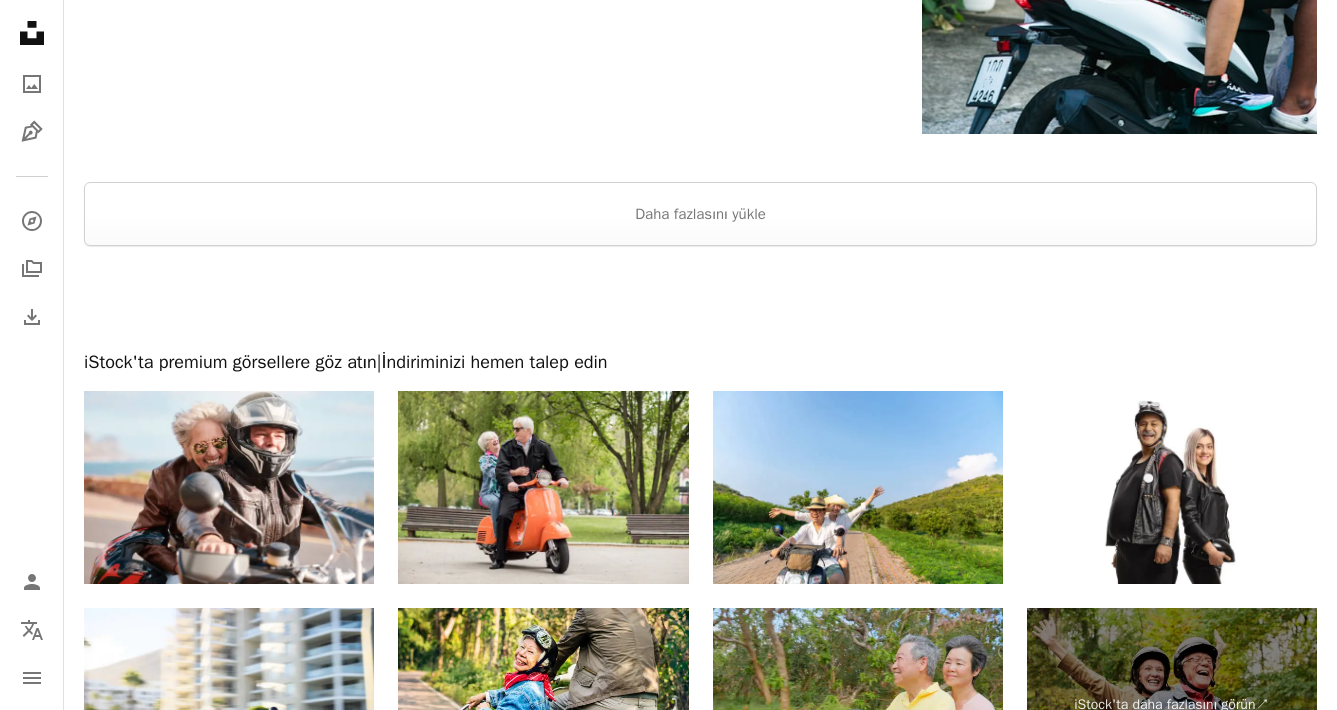 scroll, scrollTop: 3237, scrollLeft: 0, axis: vertical 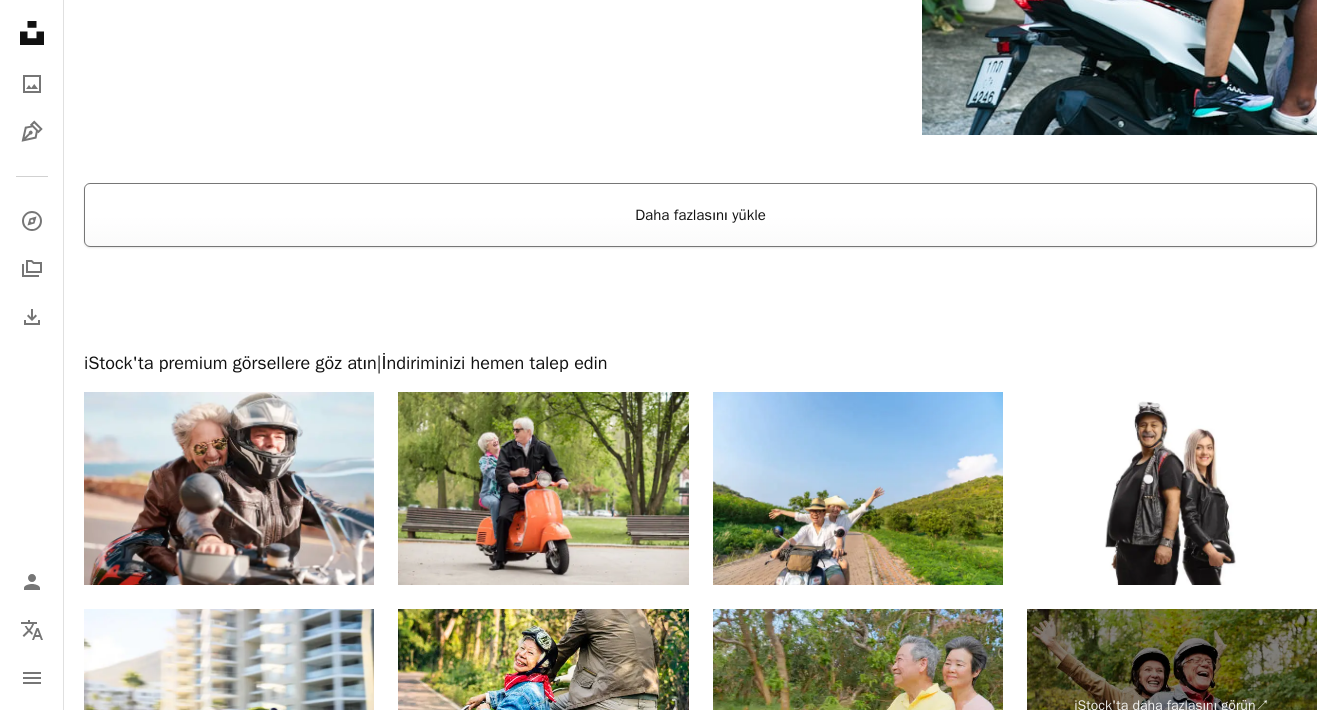 click on "Daha fazlasını yükle" at bounding box center (700, 215) 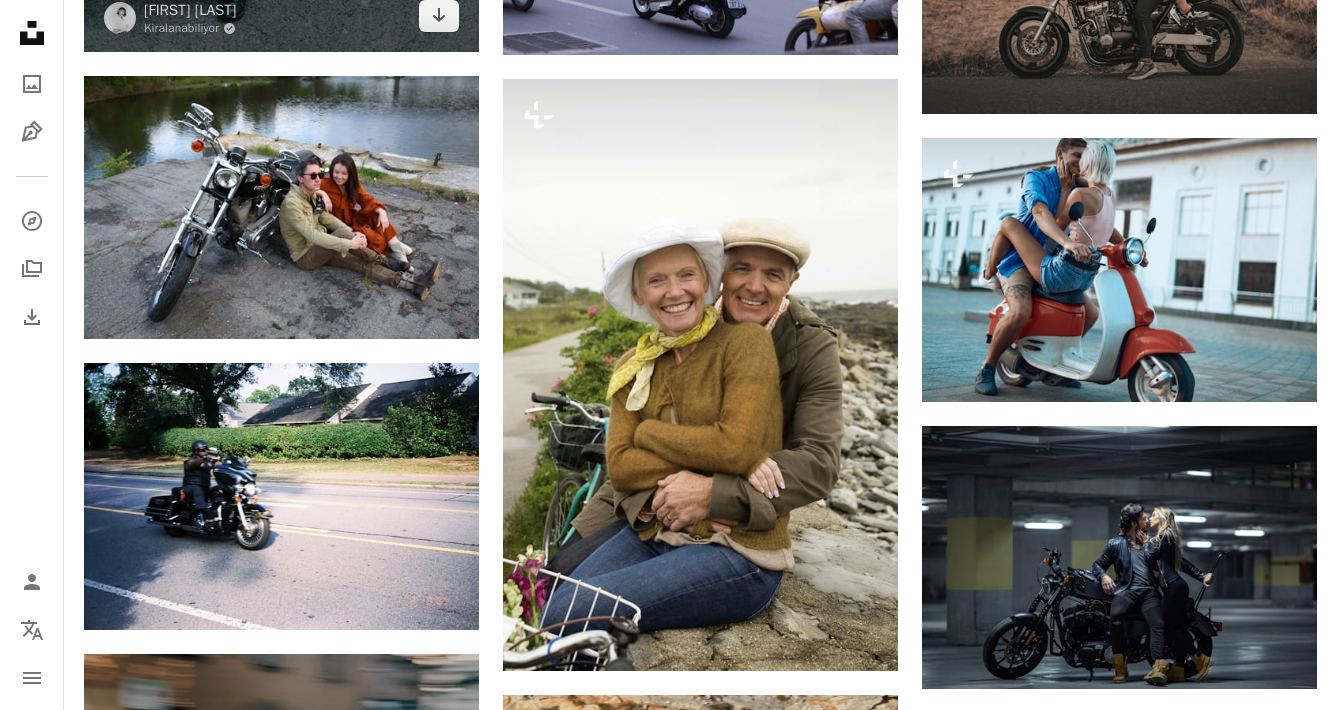 scroll, scrollTop: 5214, scrollLeft: 0, axis: vertical 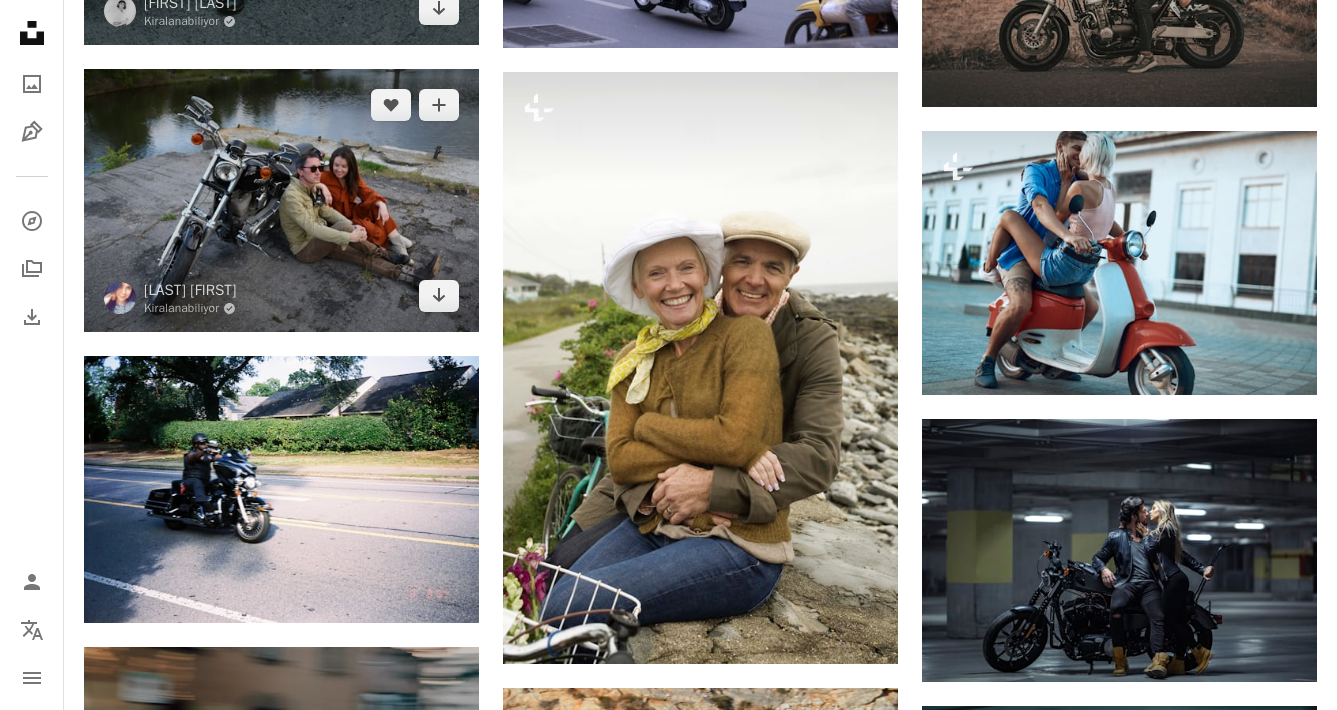 click at bounding box center (281, 200) 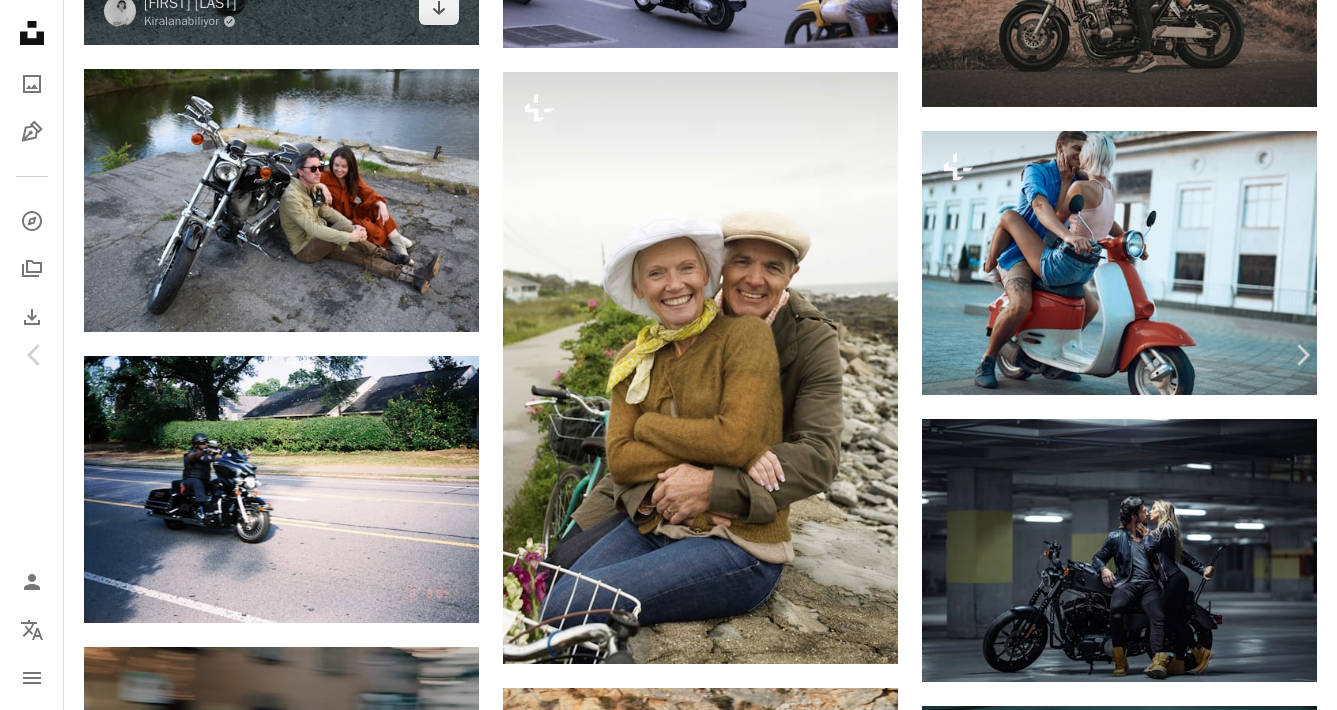 scroll, scrollTop: 178, scrollLeft: 0, axis: vertical 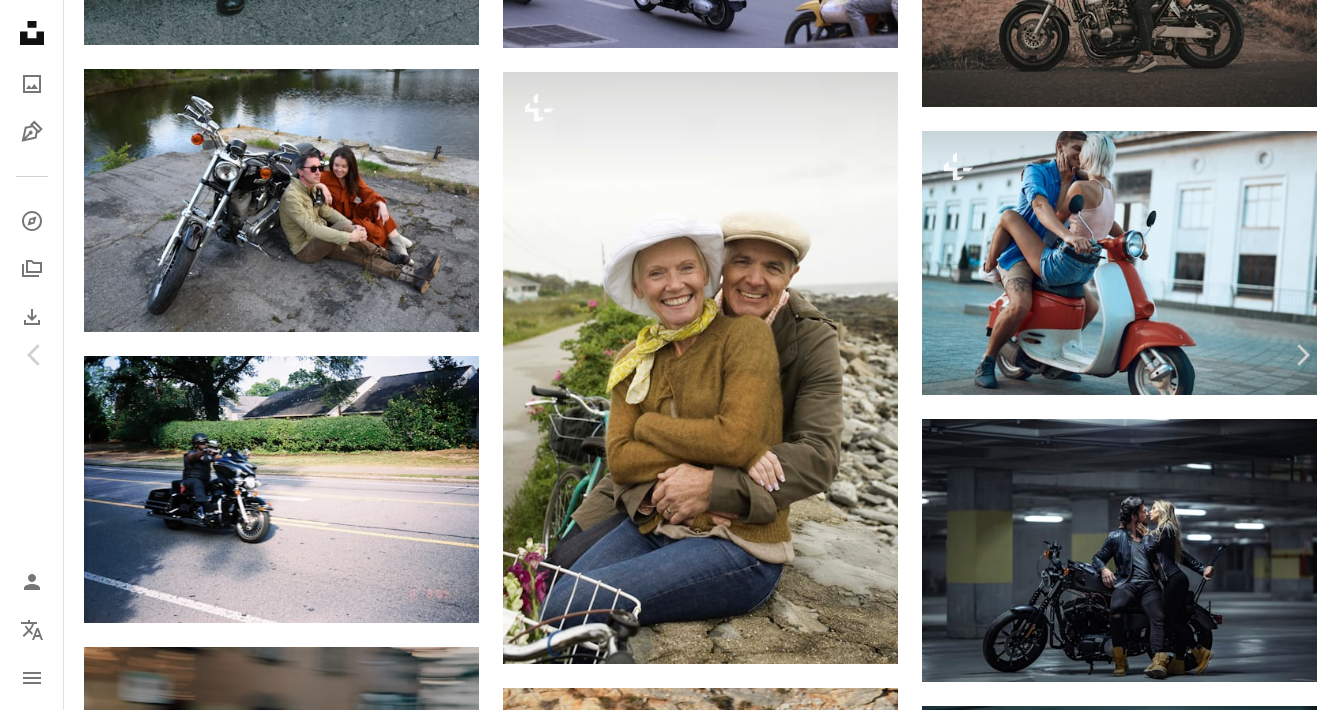 click on "An X shape" at bounding box center [20, 20] 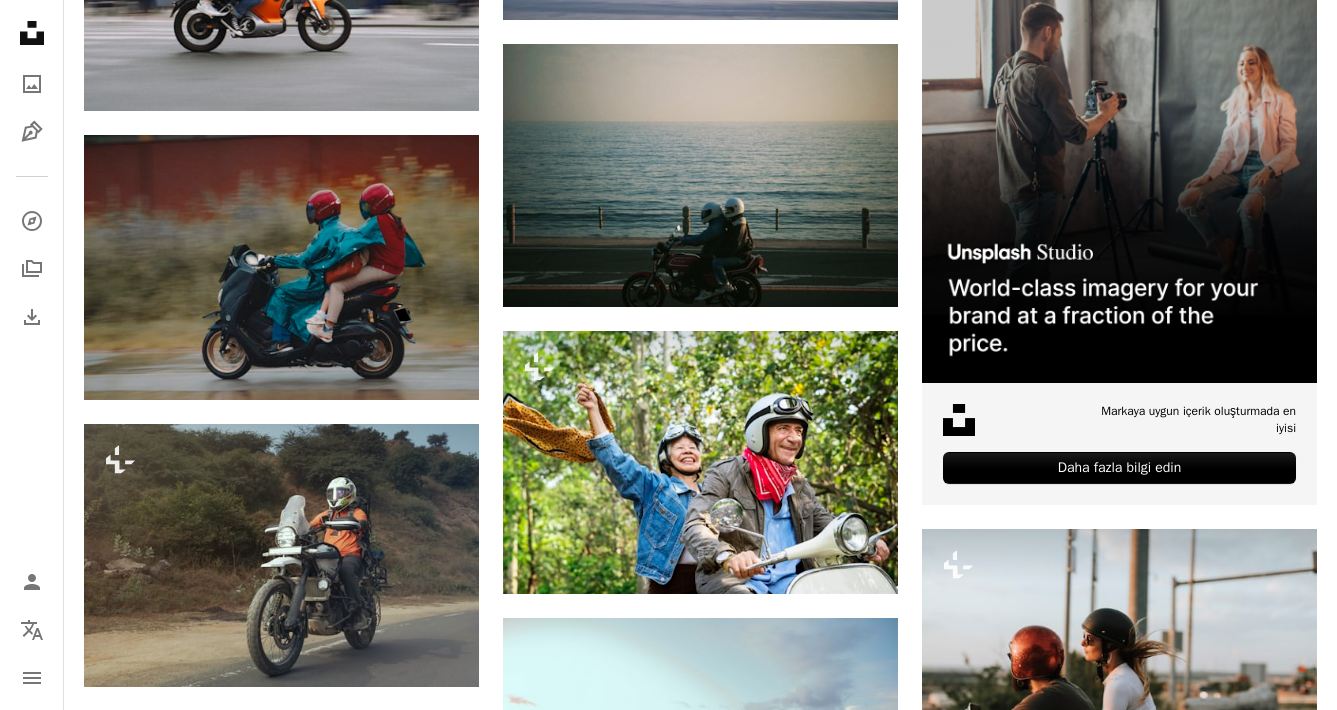 scroll, scrollTop: 7339, scrollLeft: 0, axis: vertical 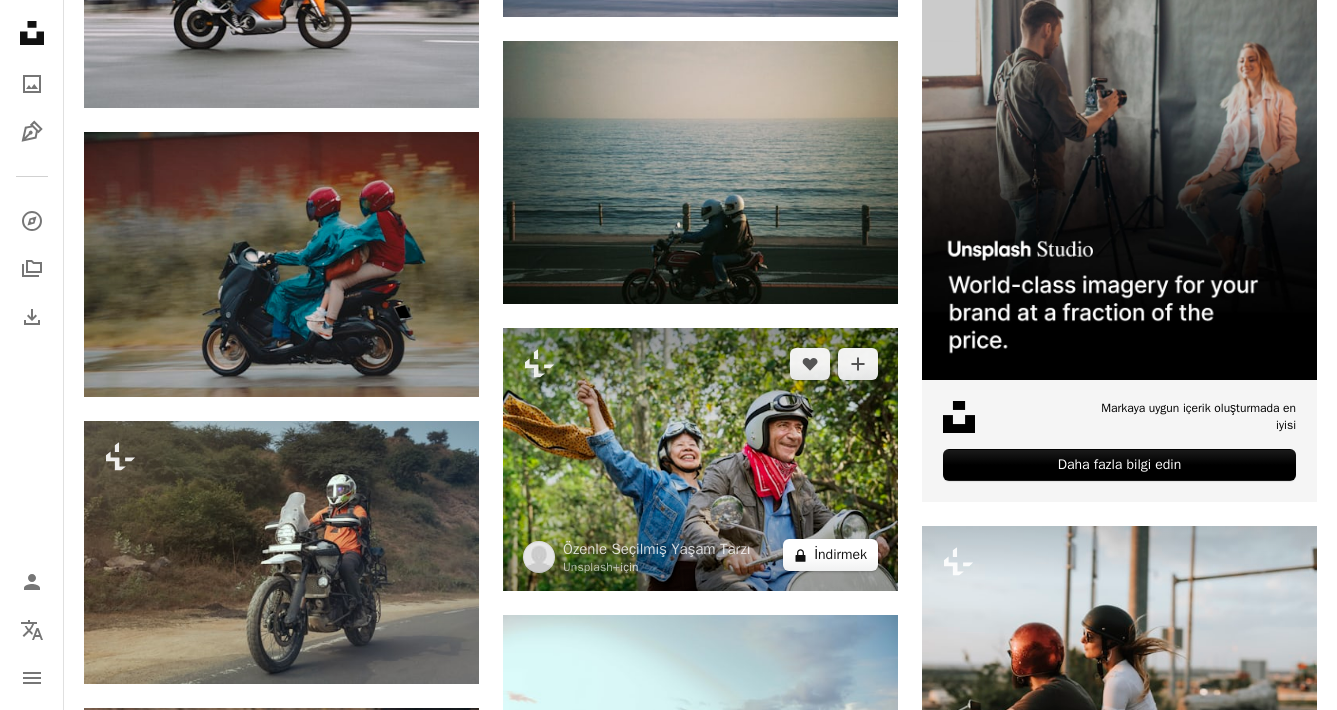 click on "İndirmek" at bounding box center (840, 554) 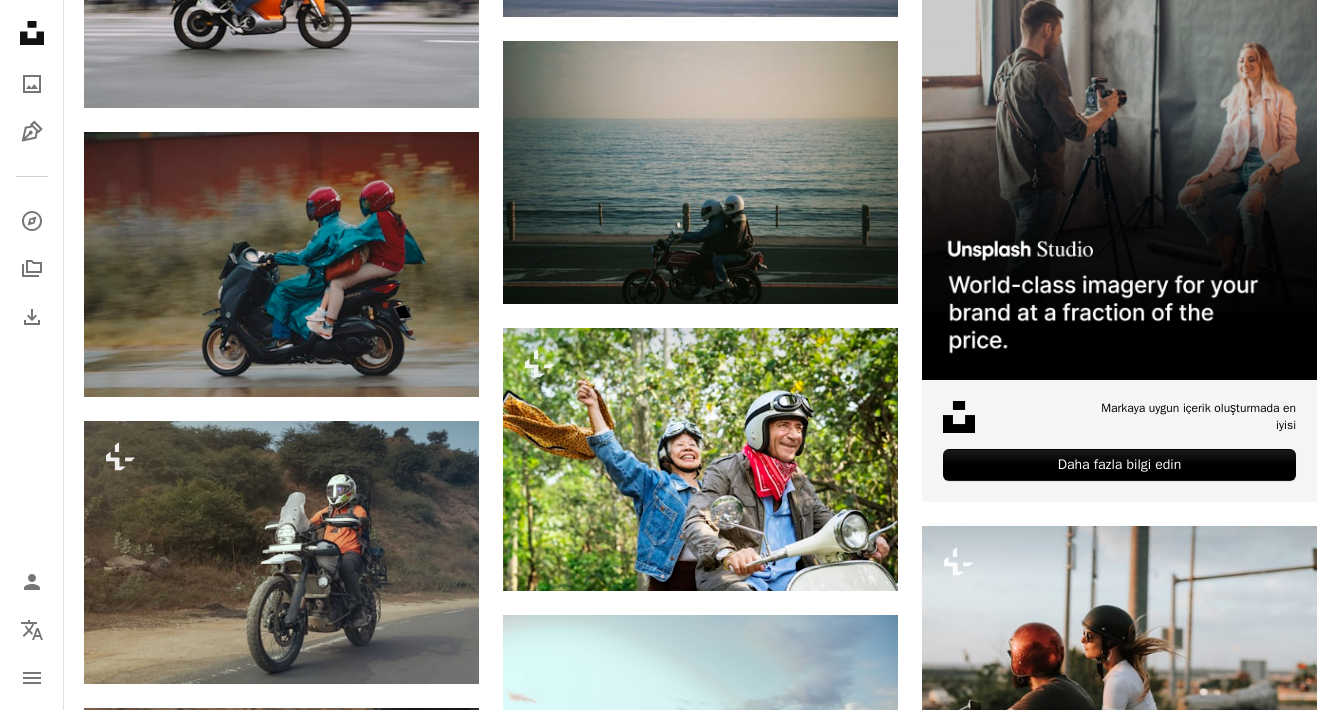 click on "An X shape Premium, kullanıma hazır görseller. Sınırsız erişim elde edin. A plus sign Üyelere özel içerik aylık olarak eklenir A plus sign Sınırsız telifsiz indirmeler A plus sign İllüstrasyonlar Yeni A plus sign Geliştirilmiş yasal korumalar yıllık %66 indirim aylık 12 dolar 4 dolar Amerikan Doları ayda * Unsplash+' ı edinin * Yıllık ödemelerde, peşin 48 ABD doları faturalandırılır . Geçerli olduğu durumlarda vergiler. Otomatik olarak yenilenir. İstediğiniz zaman iptal edebilirsiniz." at bounding box center (668, 4487) 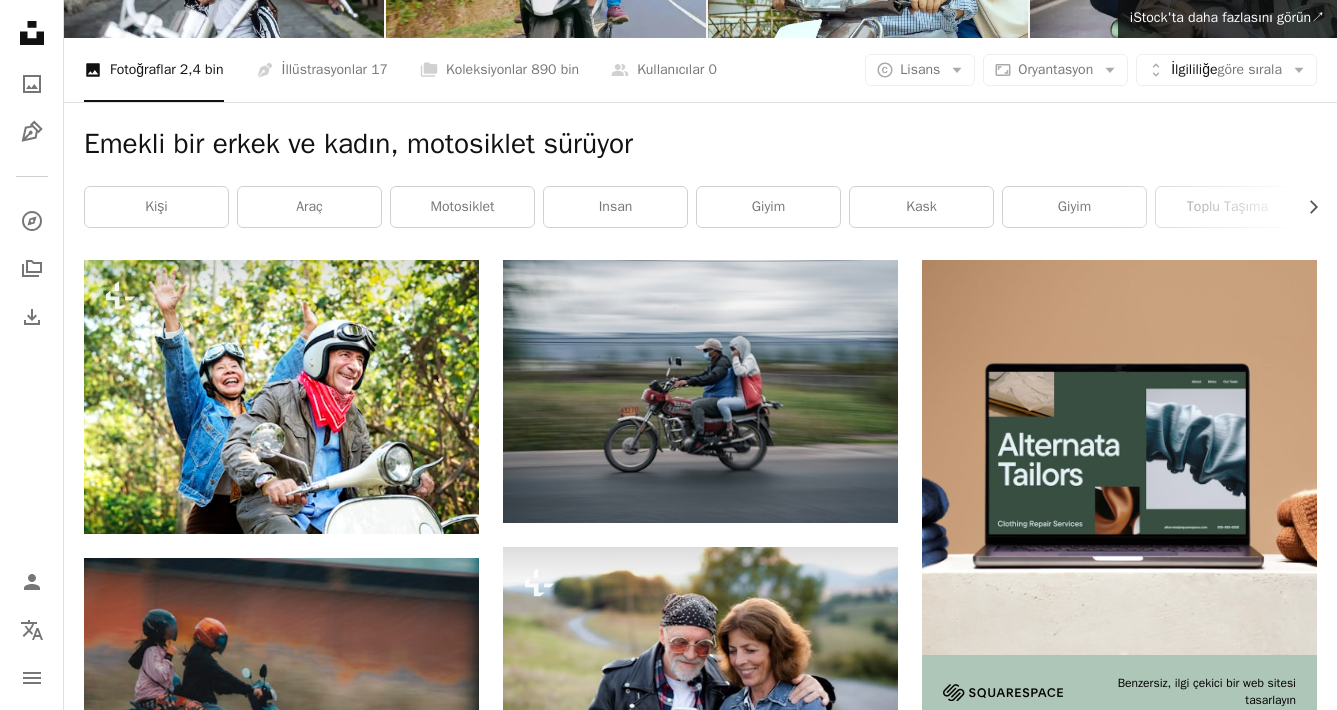 scroll, scrollTop: 15, scrollLeft: 0, axis: vertical 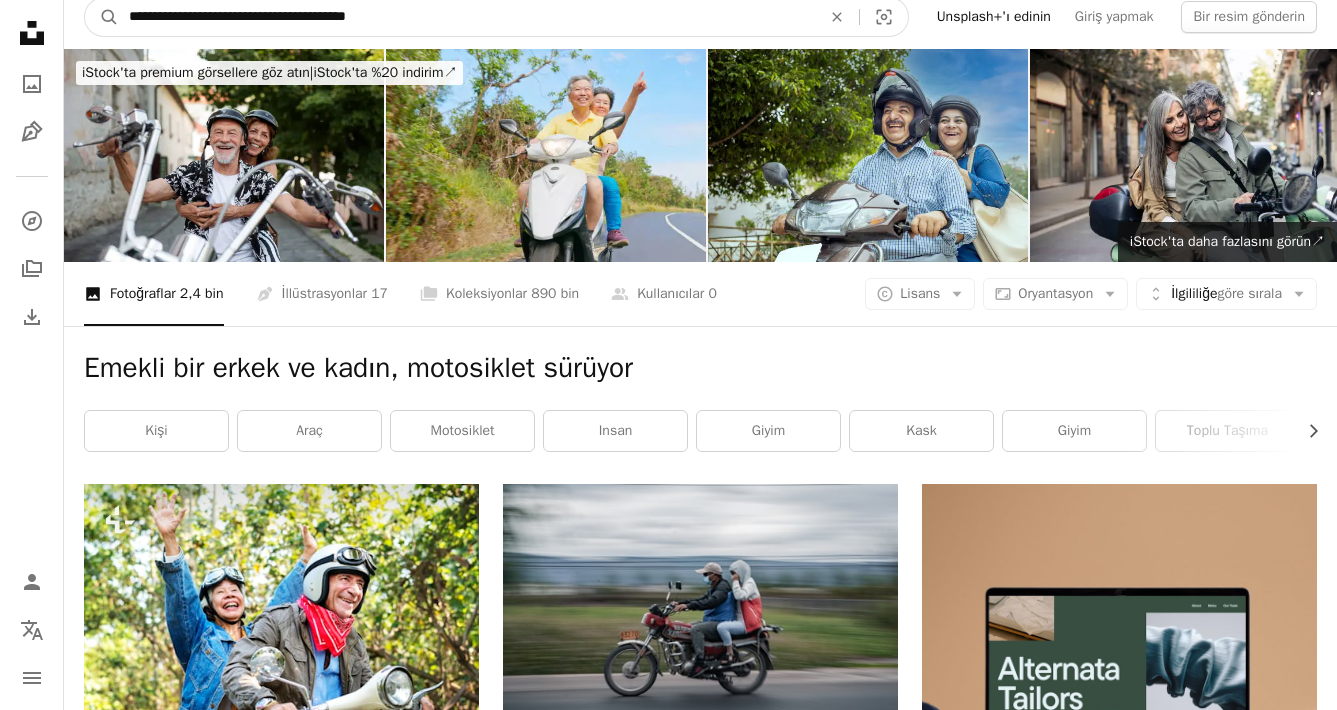 click on "**********" at bounding box center (467, 17) 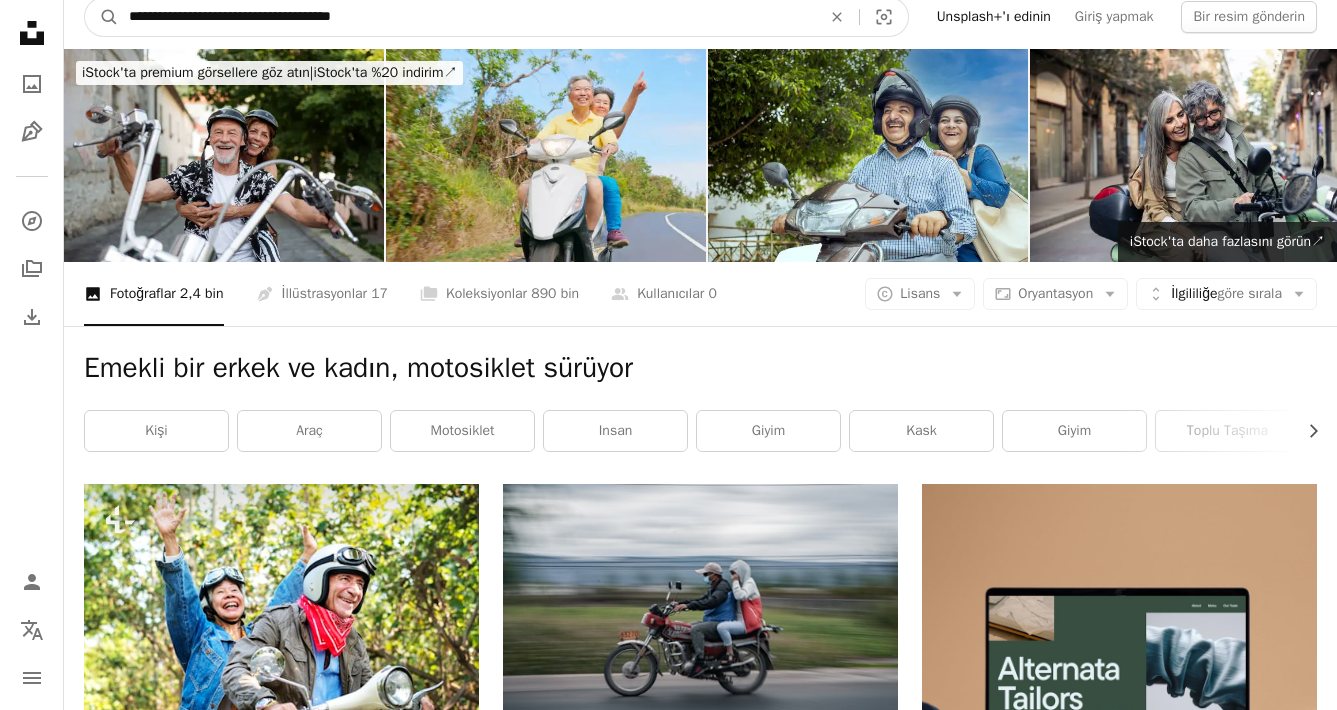 type on "**********" 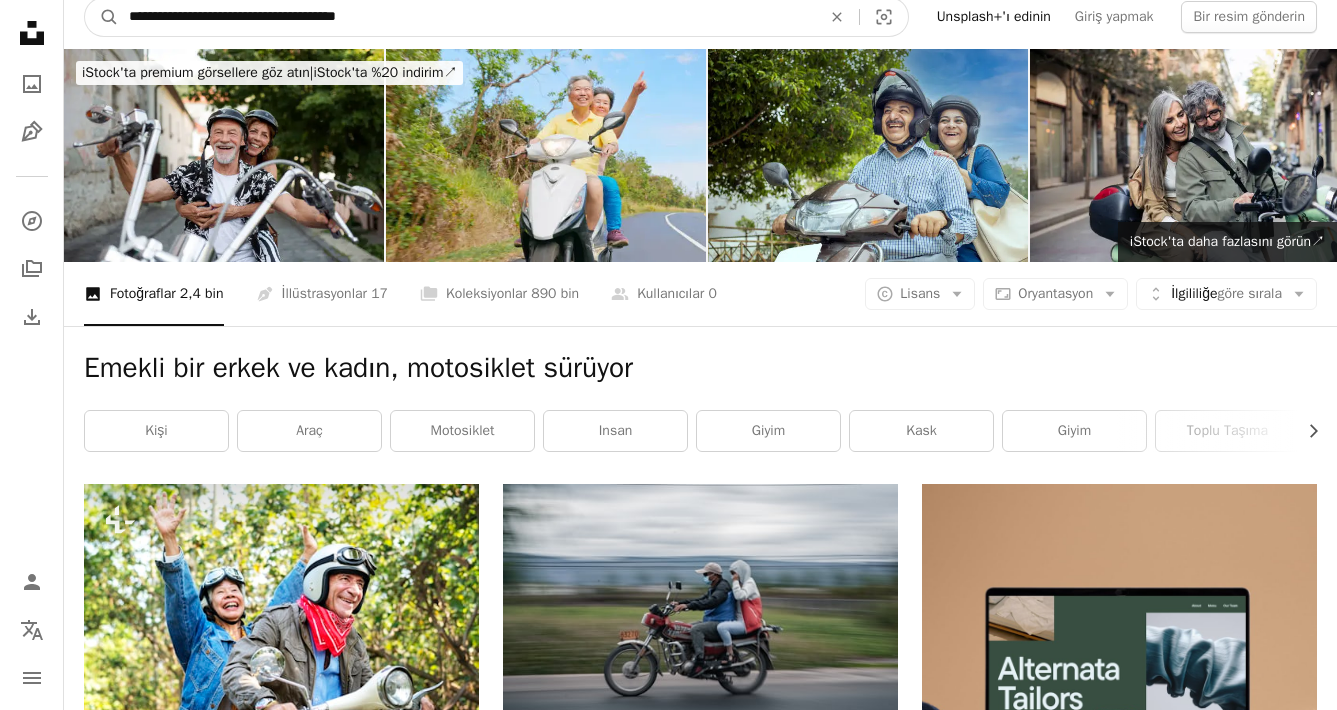 click on "A magnifying glass" at bounding box center [102, 17] 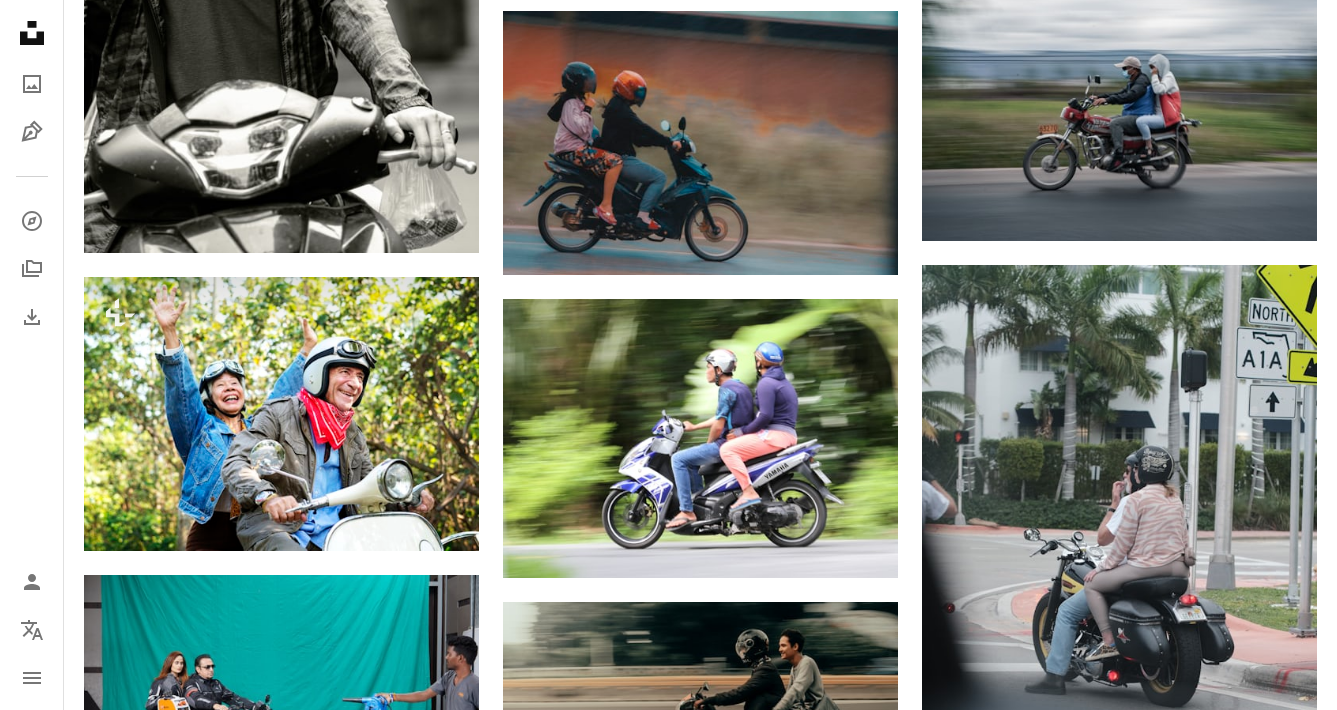 scroll, scrollTop: 1104, scrollLeft: 0, axis: vertical 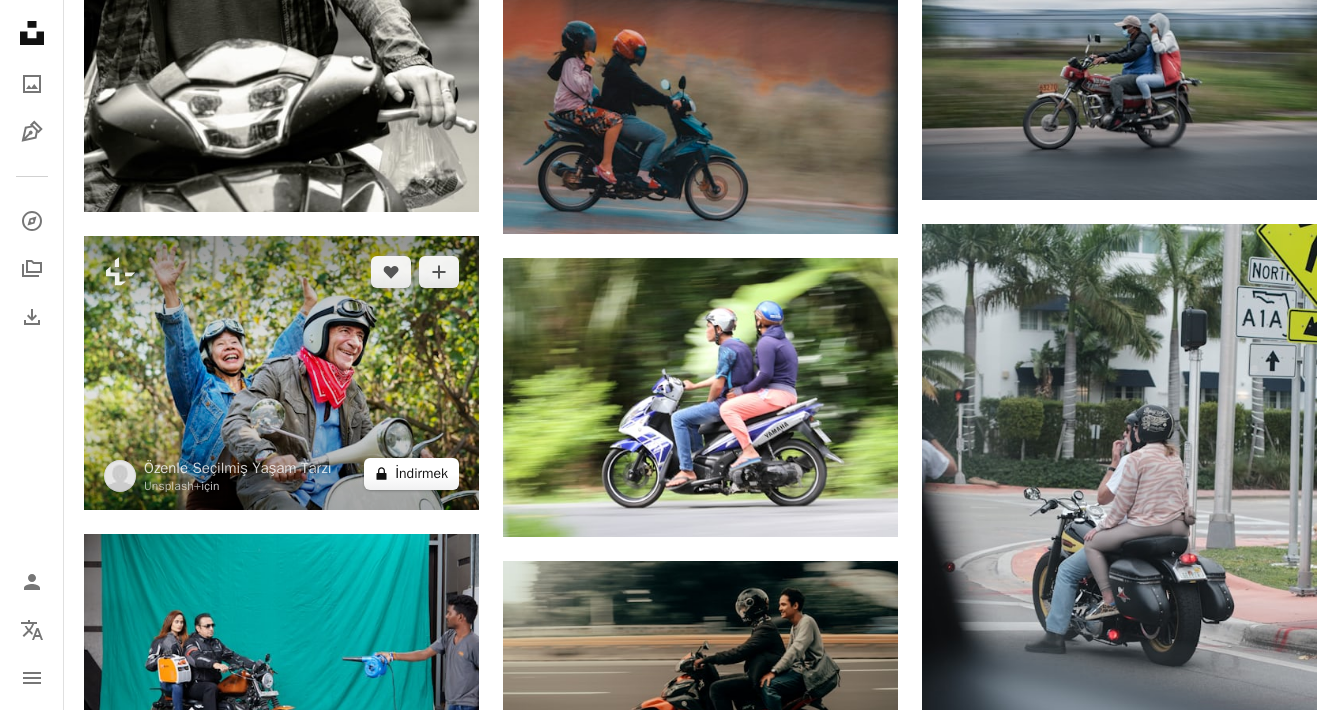 click 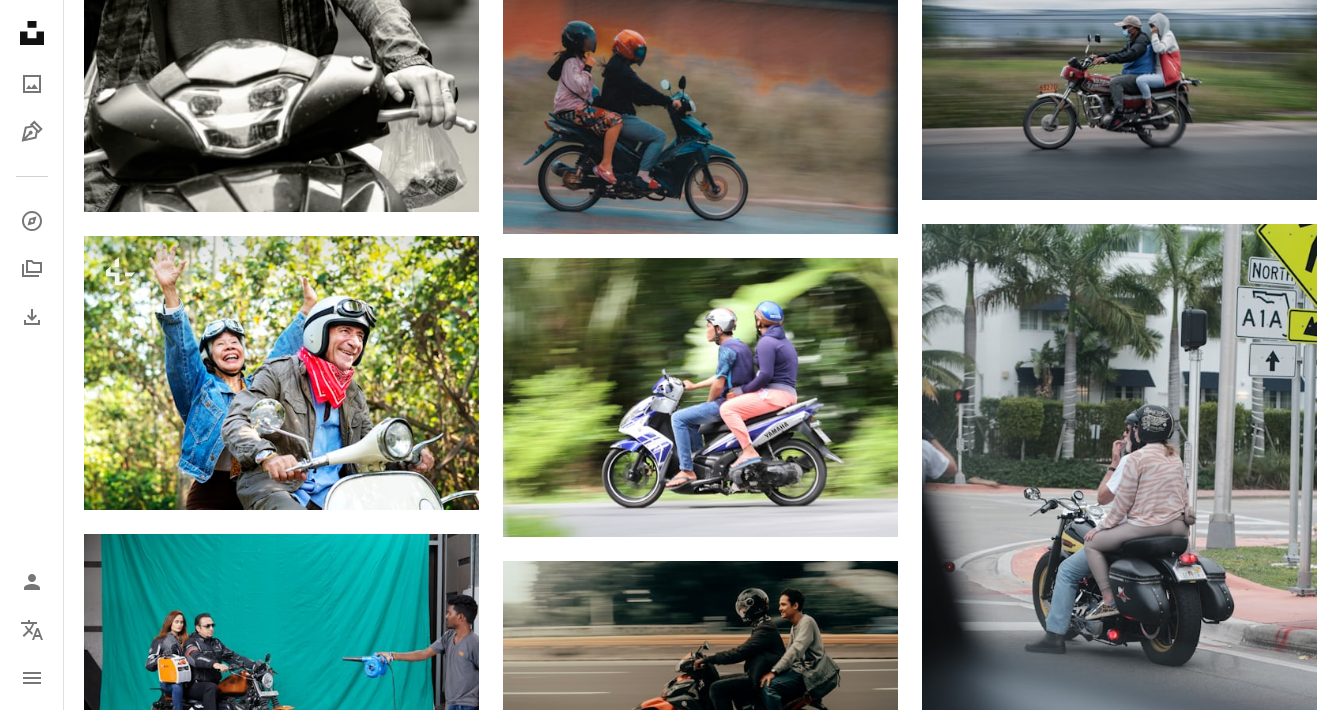 click on "An X shape Premium, kullanıma hazır görseller. Sınırsız erişim elde edin. A plus sign Üyelere özel içerik aylık olarak eklenir A plus sign Sınırsız telifsiz indirmeler A plus sign İllüstrasyonlar Yeni A plus sign Geliştirilmiş yasal korumalar yıllık %66 indirim aylık 12 dolar 4 dolar Amerikan Doları ayda * Unsplash+' ı edinin * Yıllık ödemelerde, peşin 48 ABD doları faturalandırılır . Geçerli olduğu durumlarda vergiler. Otomatik olarak yenilenir. İstediğiniz zaman iptal edebilirsiniz." at bounding box center (668, 3875) 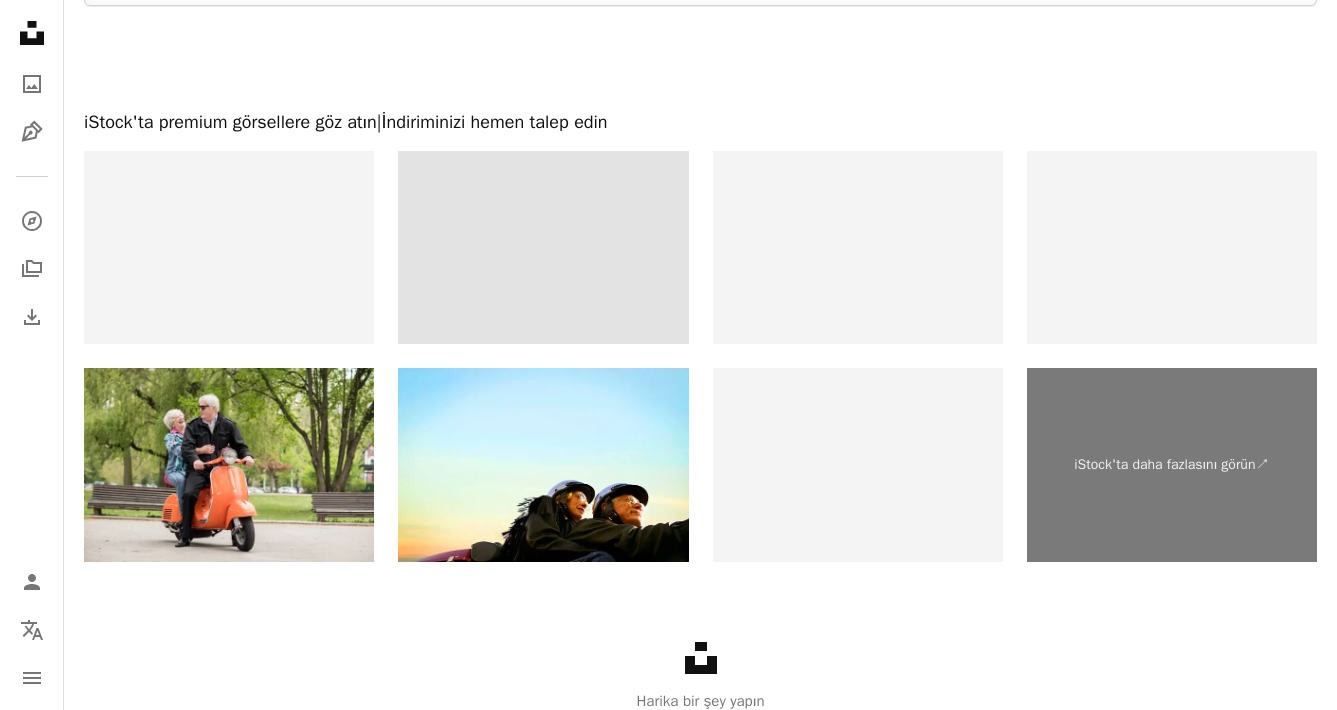 scroll, scrollTop: 3833, scrollLeft: 0, axis: vertical 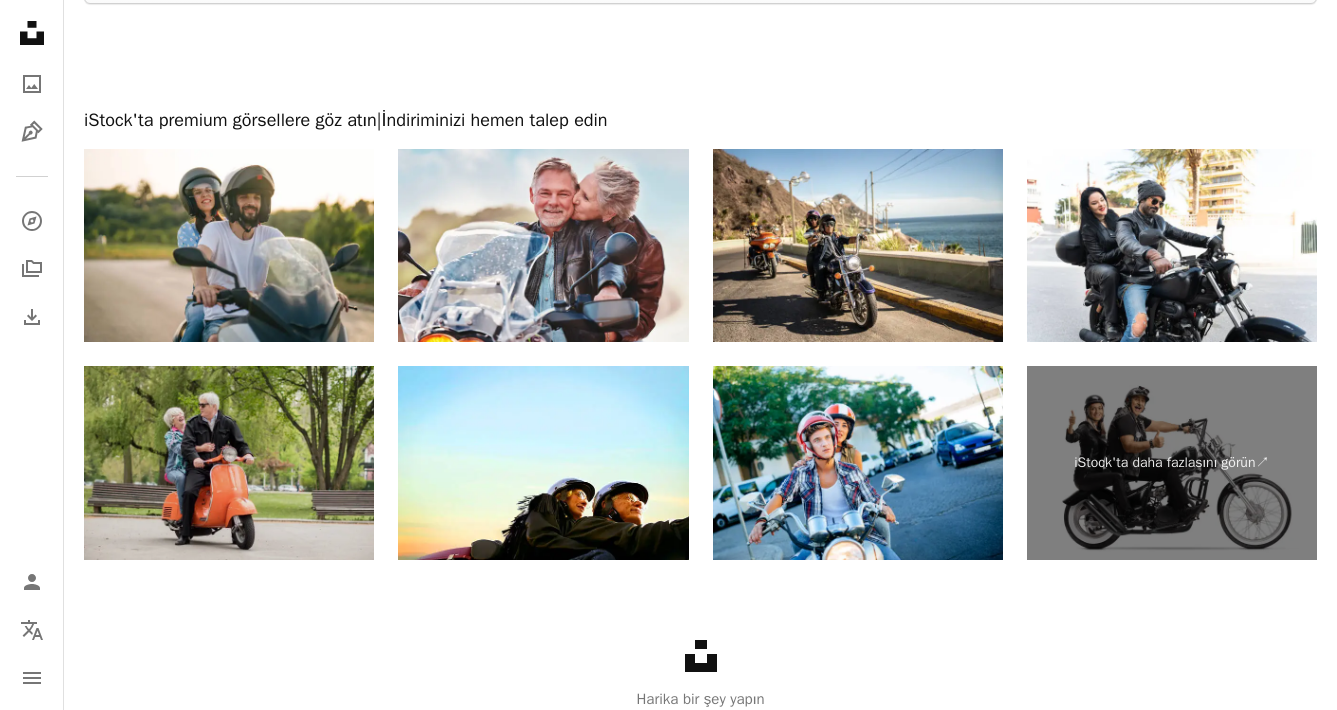 click at bounding box center [229, 463] 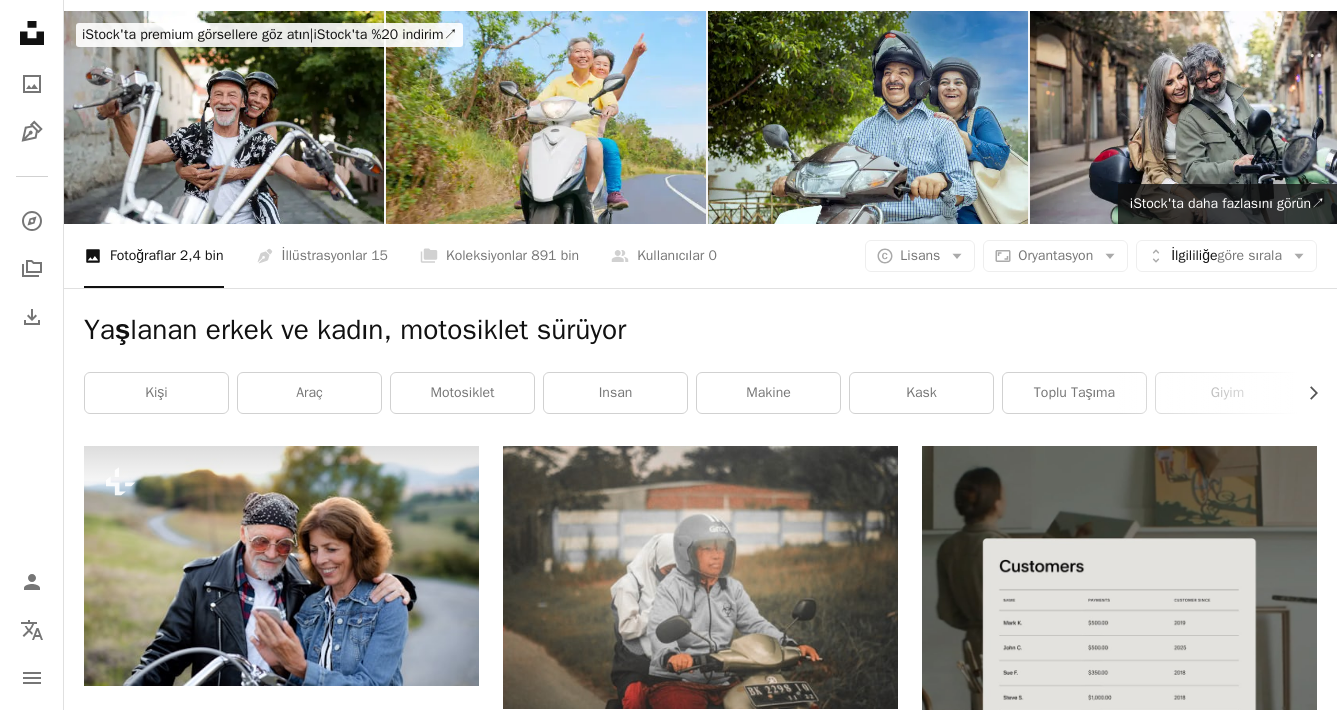 scroll, scrollTop: 0, scrollLeft: 0, axis: both 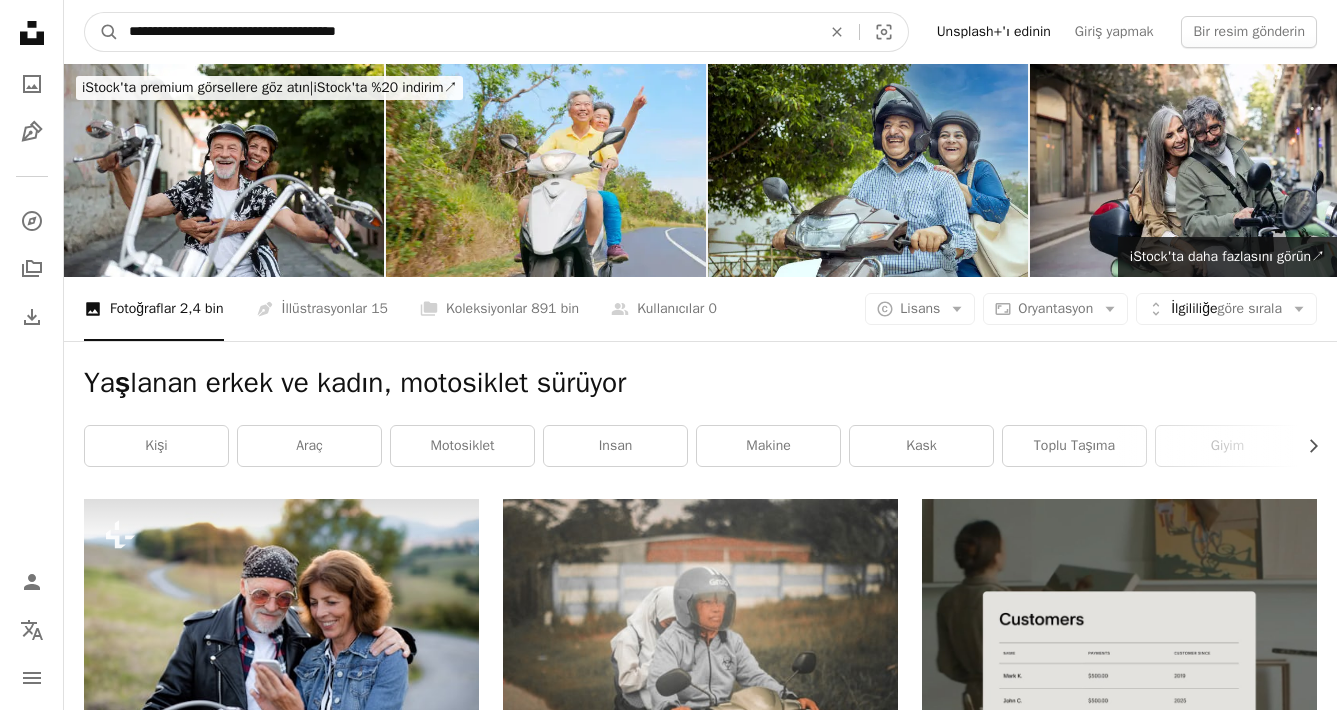 drag, startPoint x: 434, startPoint y: 23, endPoint x: 418, endPoint y: 45, distance: 27.202942 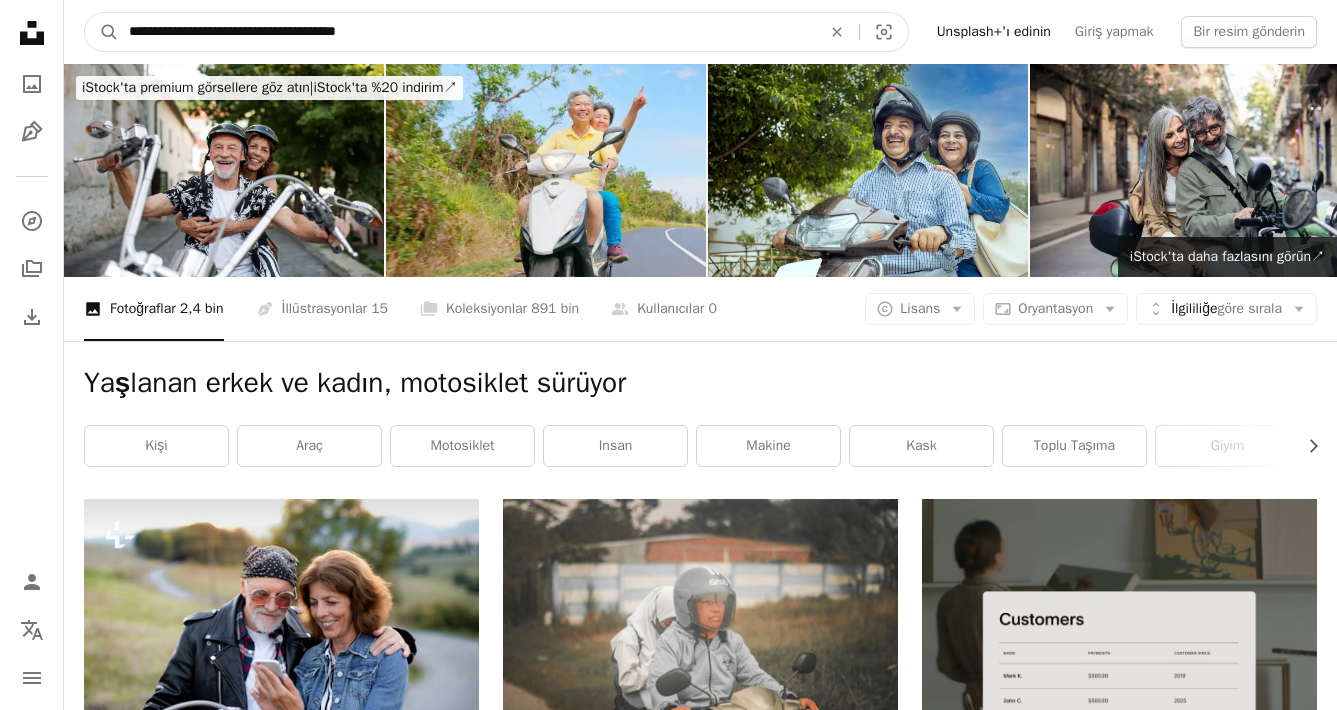 drag, startPoint x: 125, startPoint y: 34, endPoint x: 236, endPoint y: 38, distance: 111.07205 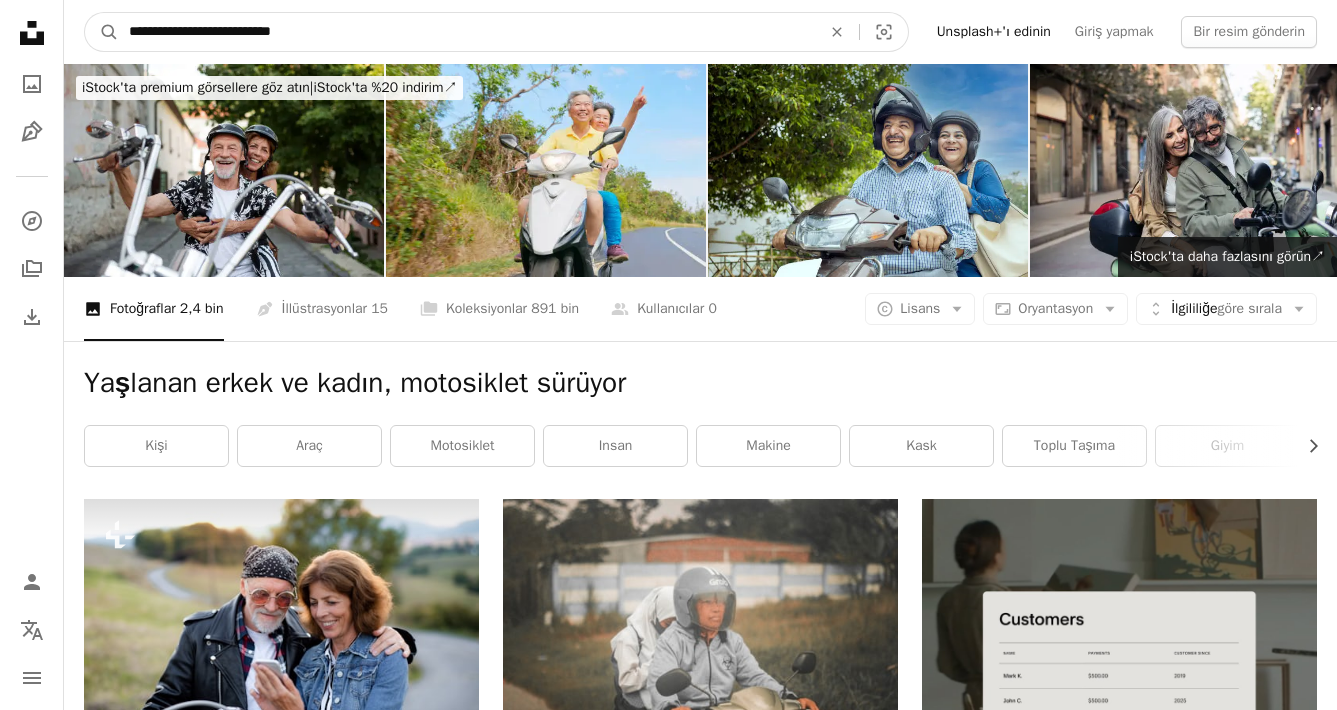 type on "**********" 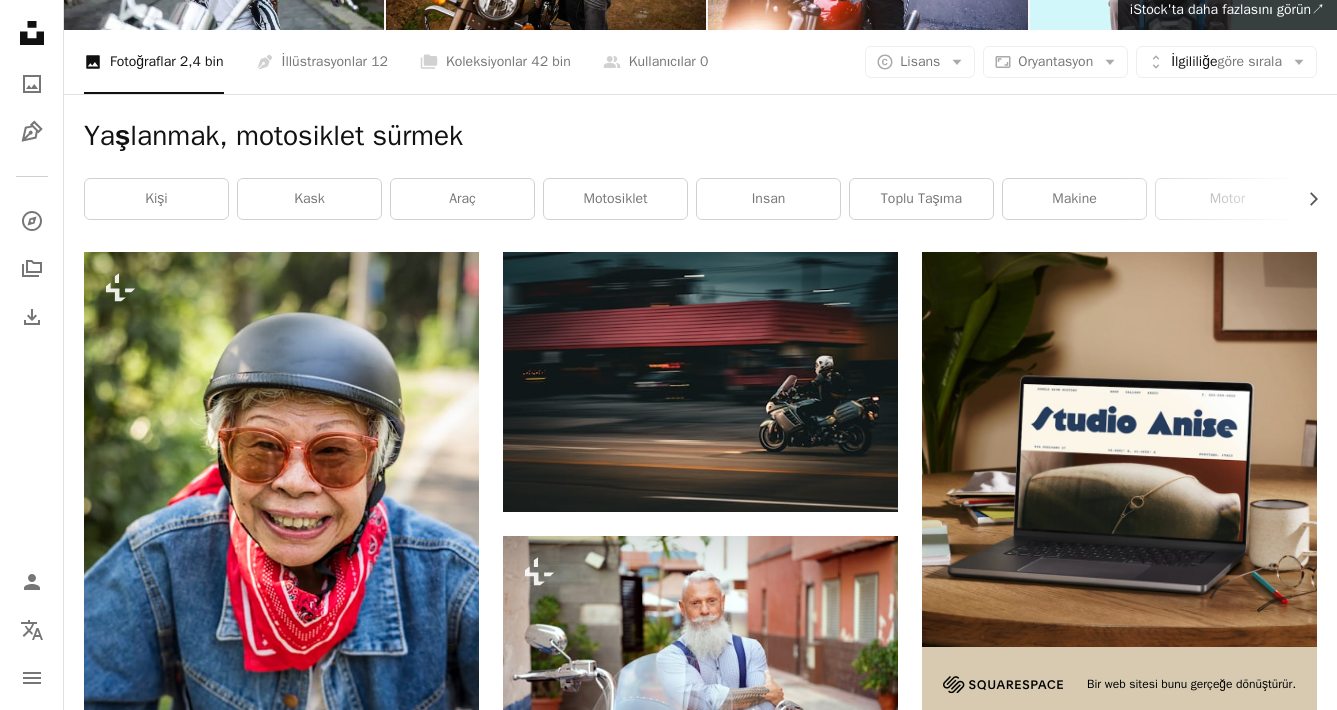 scroll, scrollTop: 0, scrollLeft: 0, axis: both 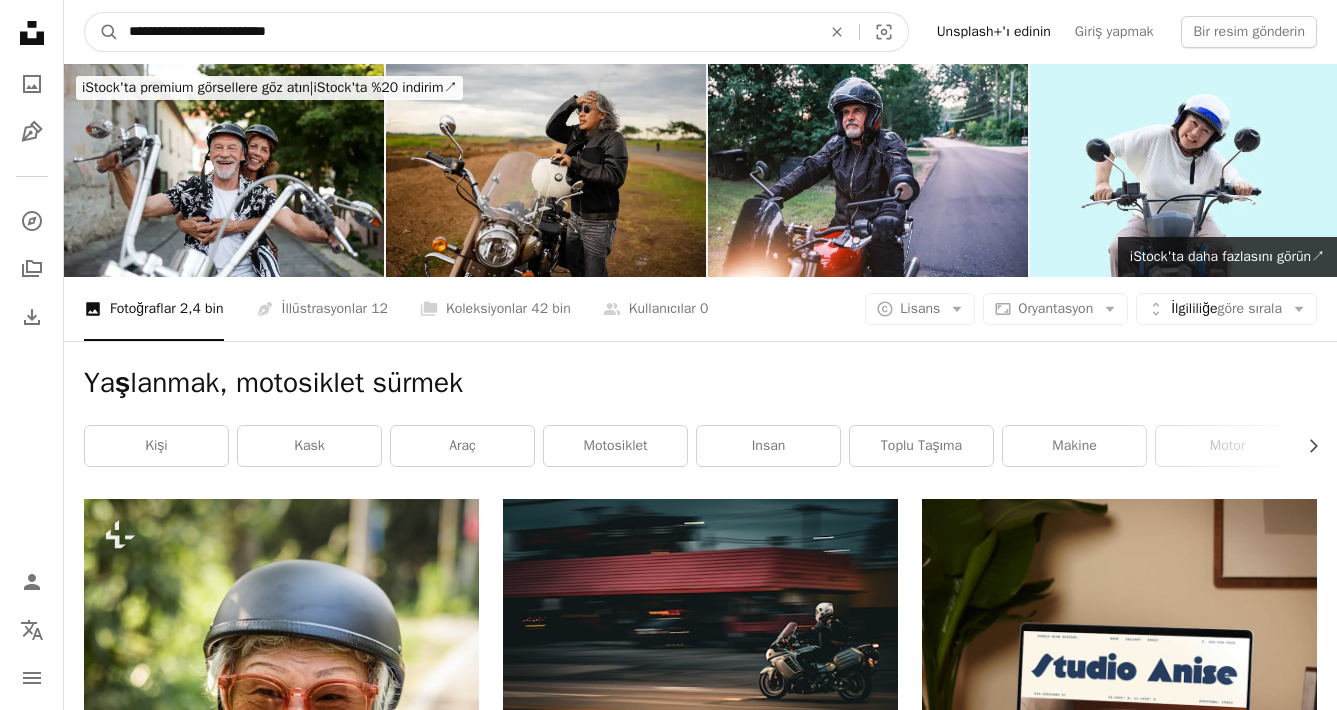 click on "**********" at bounding box center (467, 32) 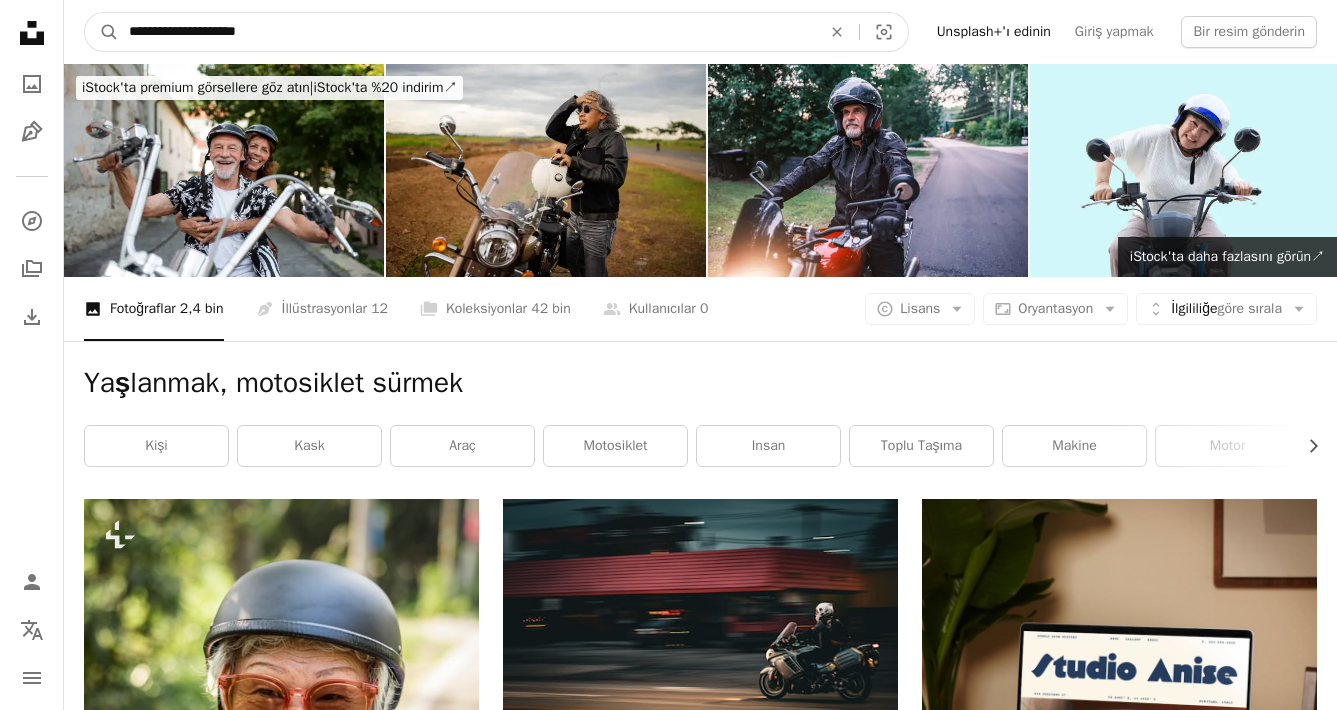 type on "**********" 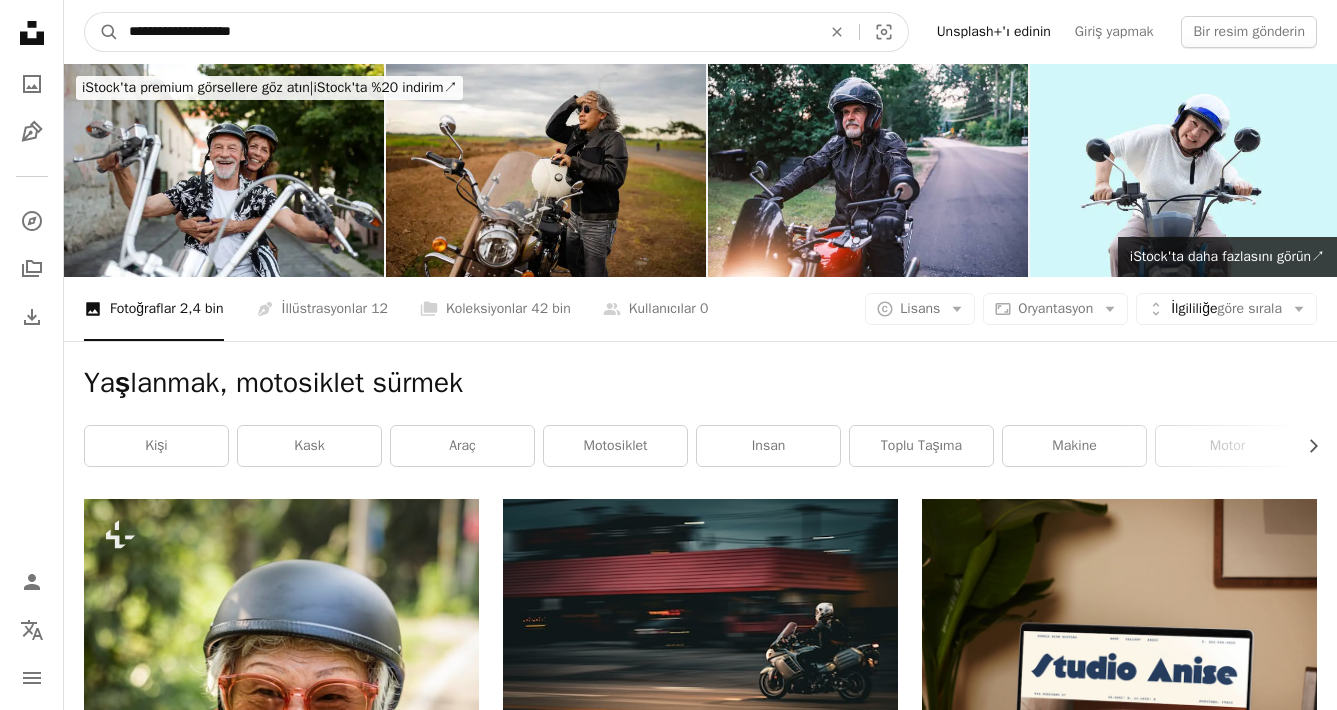 click on "A magnifying glass" at bounding box center [102, 32] 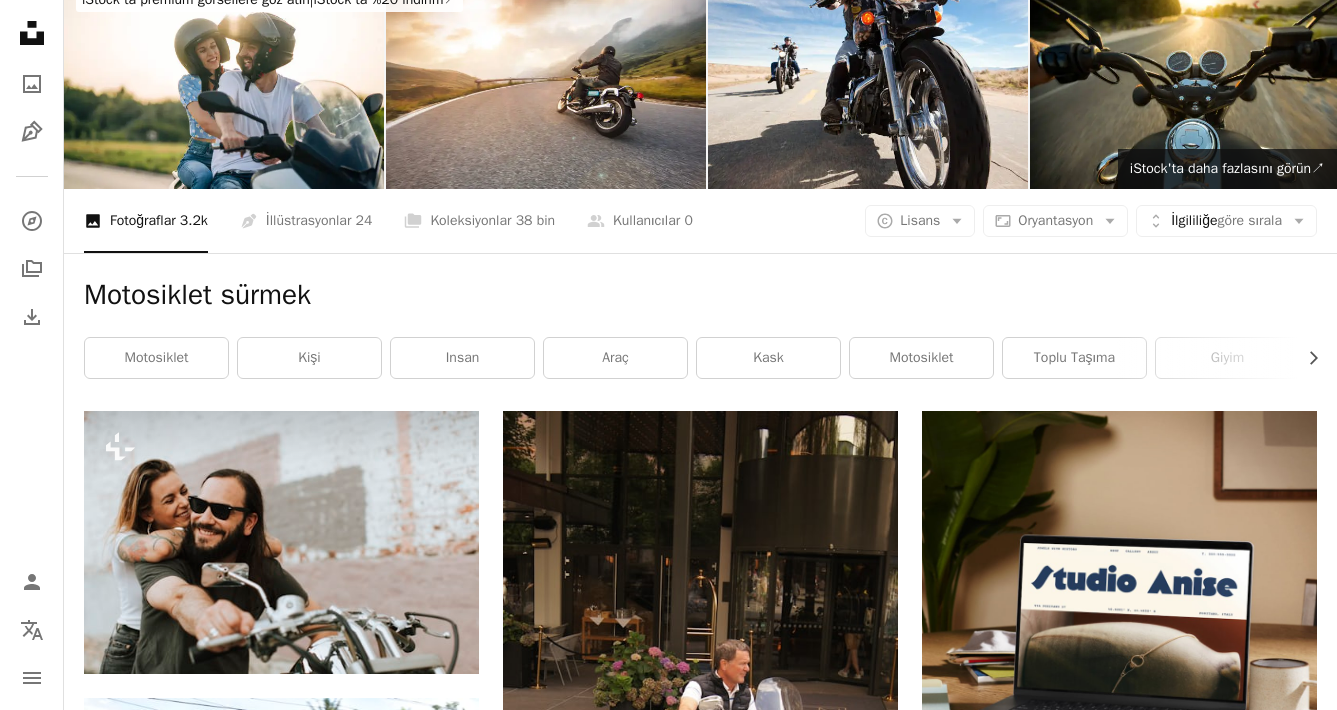 scroll, scrollTop: 0, scrollLeft: 0, axis: both 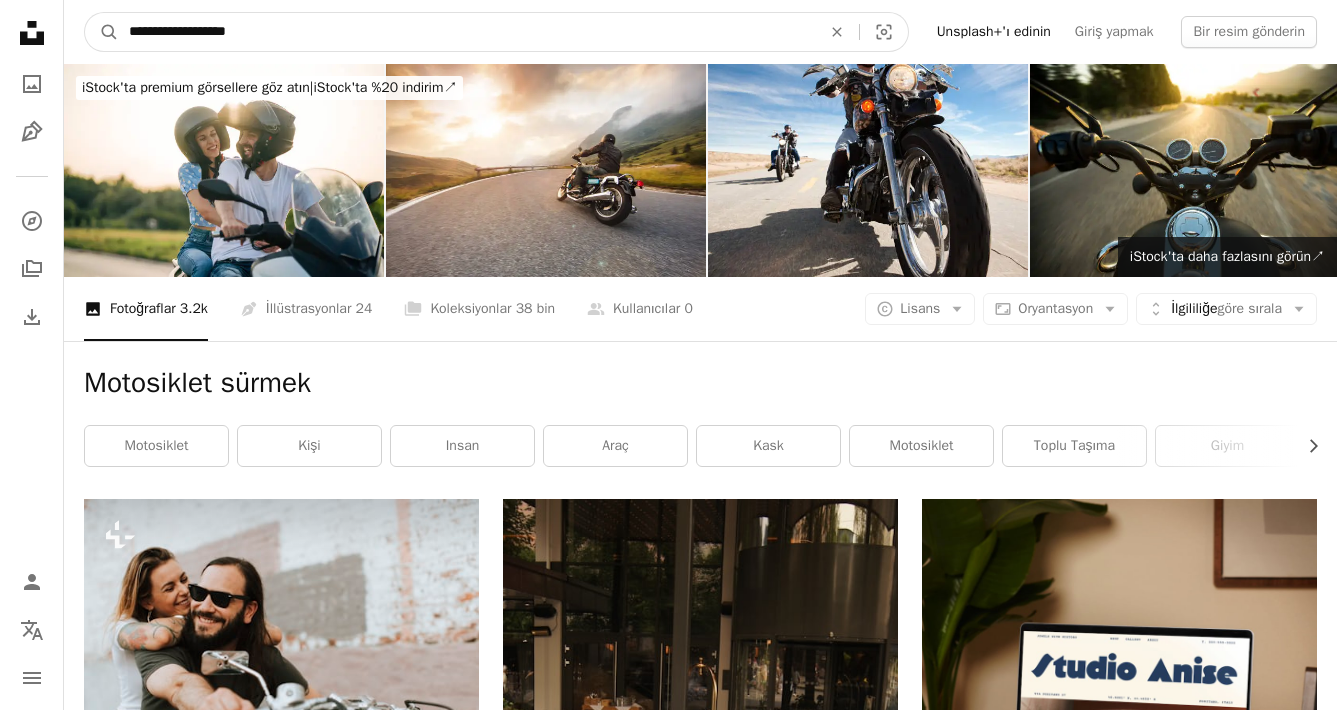 click on "**********" at bounding box center [467, 32] 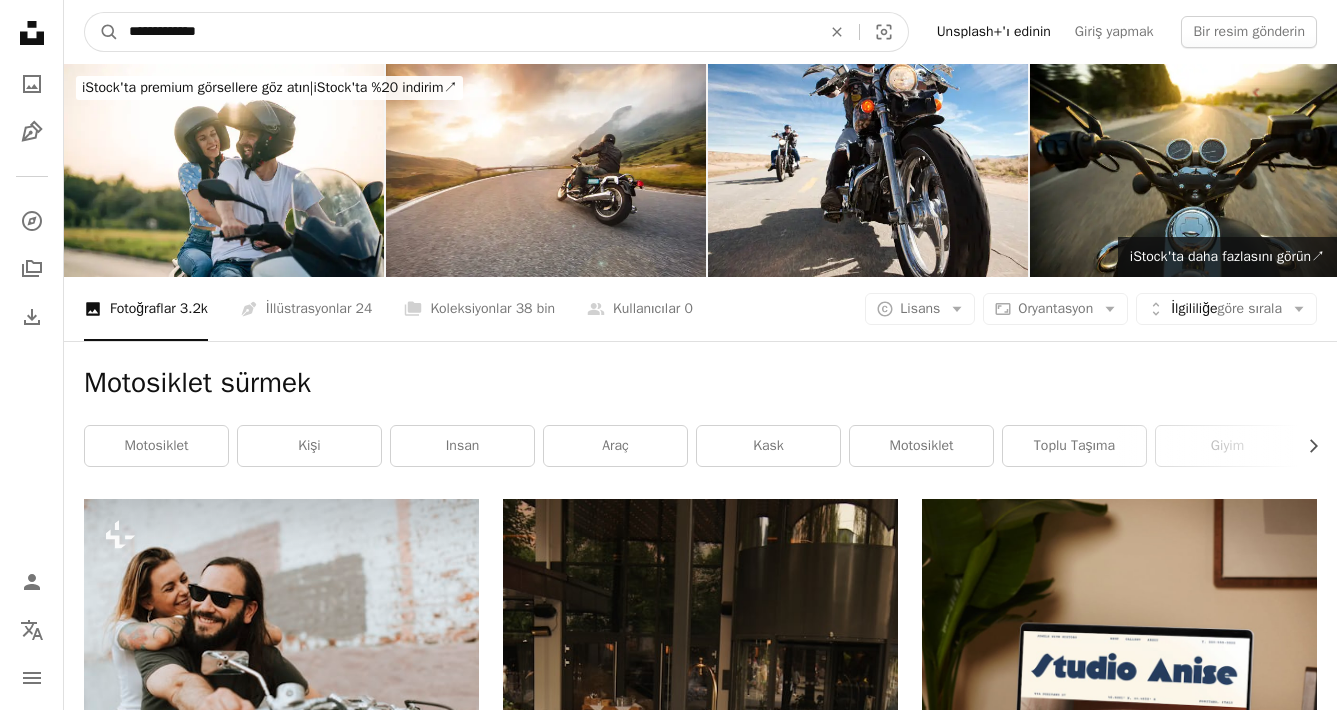 type on "**********" 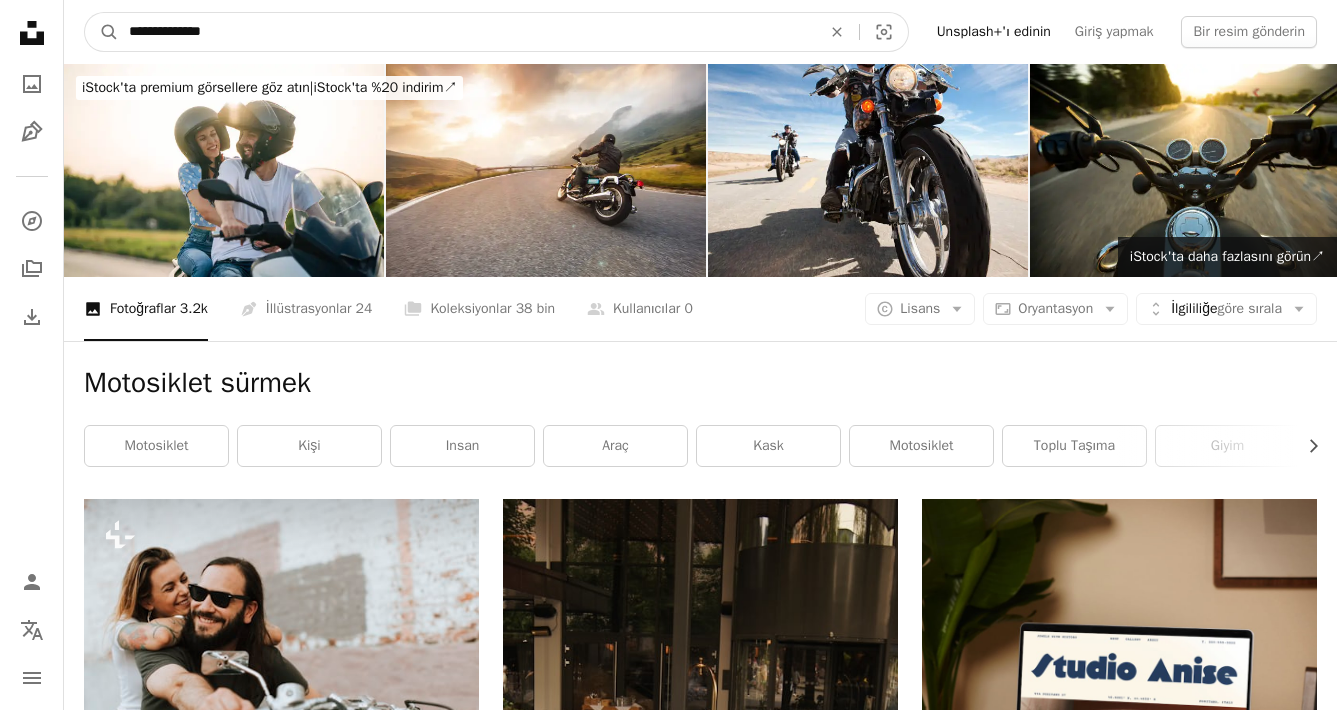 click on "A magnifying glass" at bounding box center [102, 32] 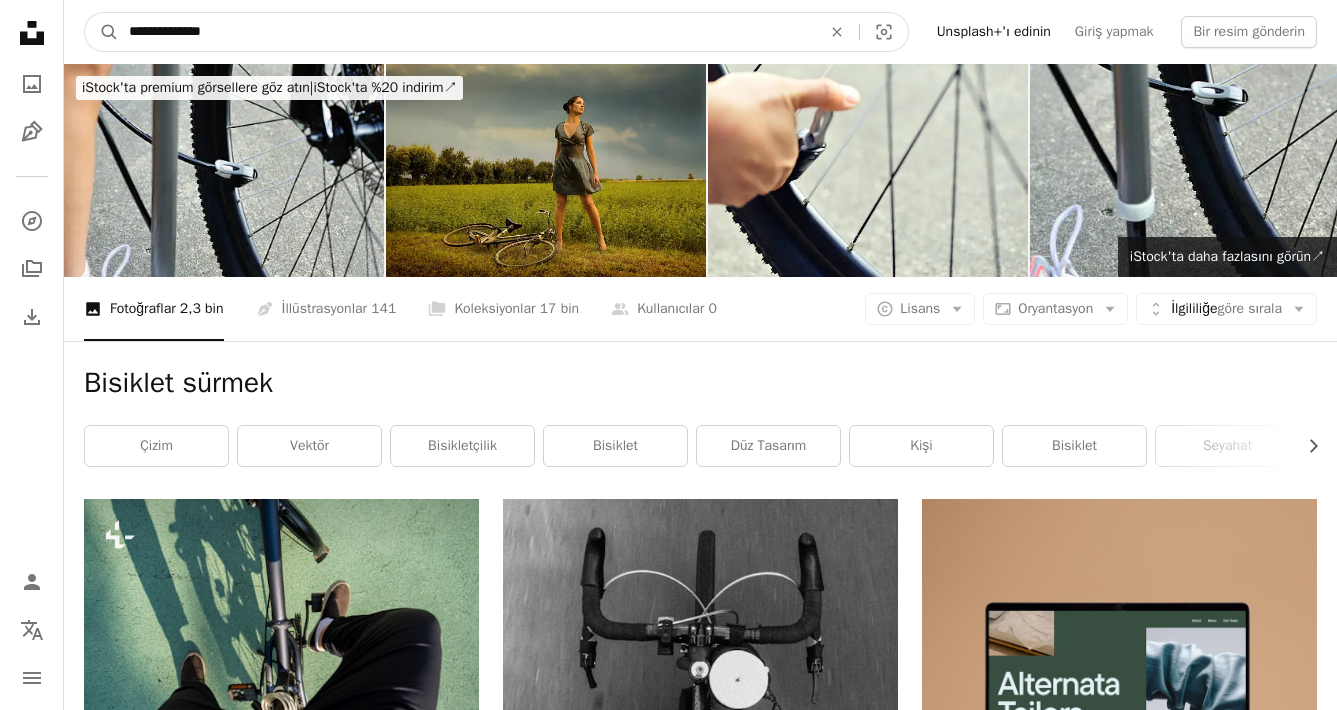 click on "**********" at bounding box center (467, 32) 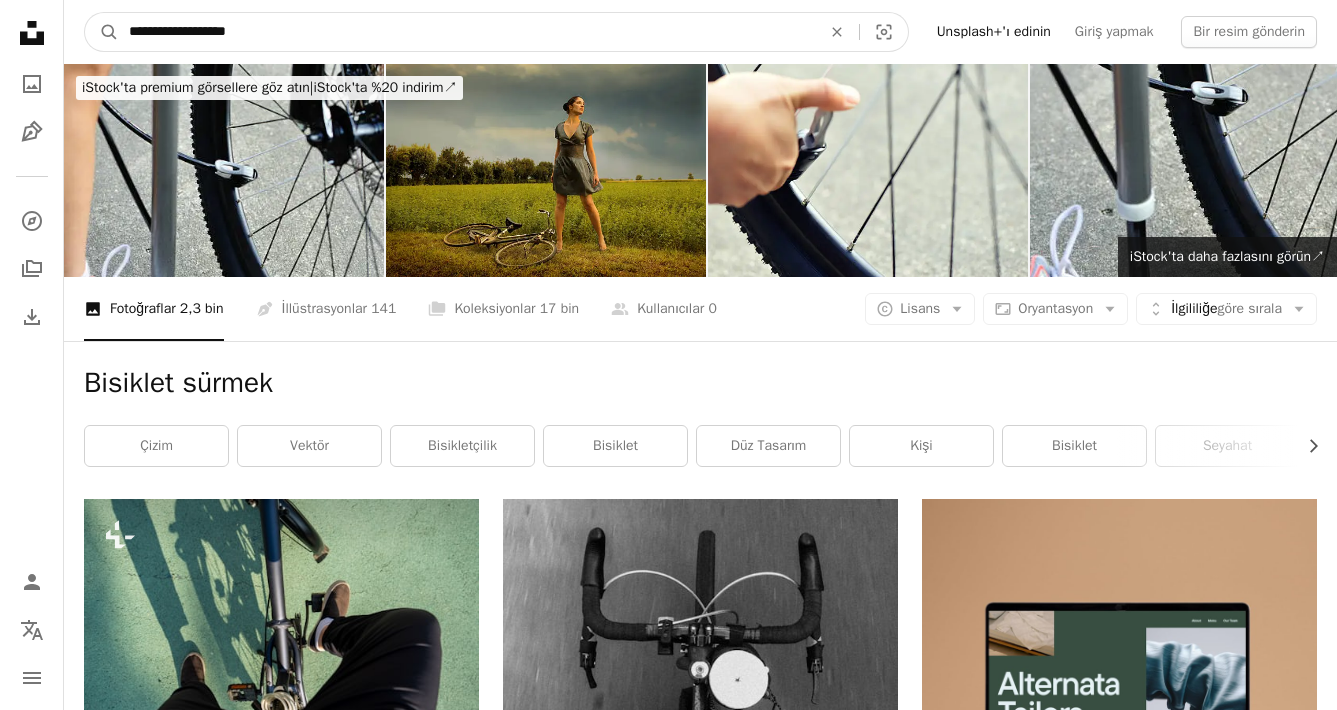 type on "**********" 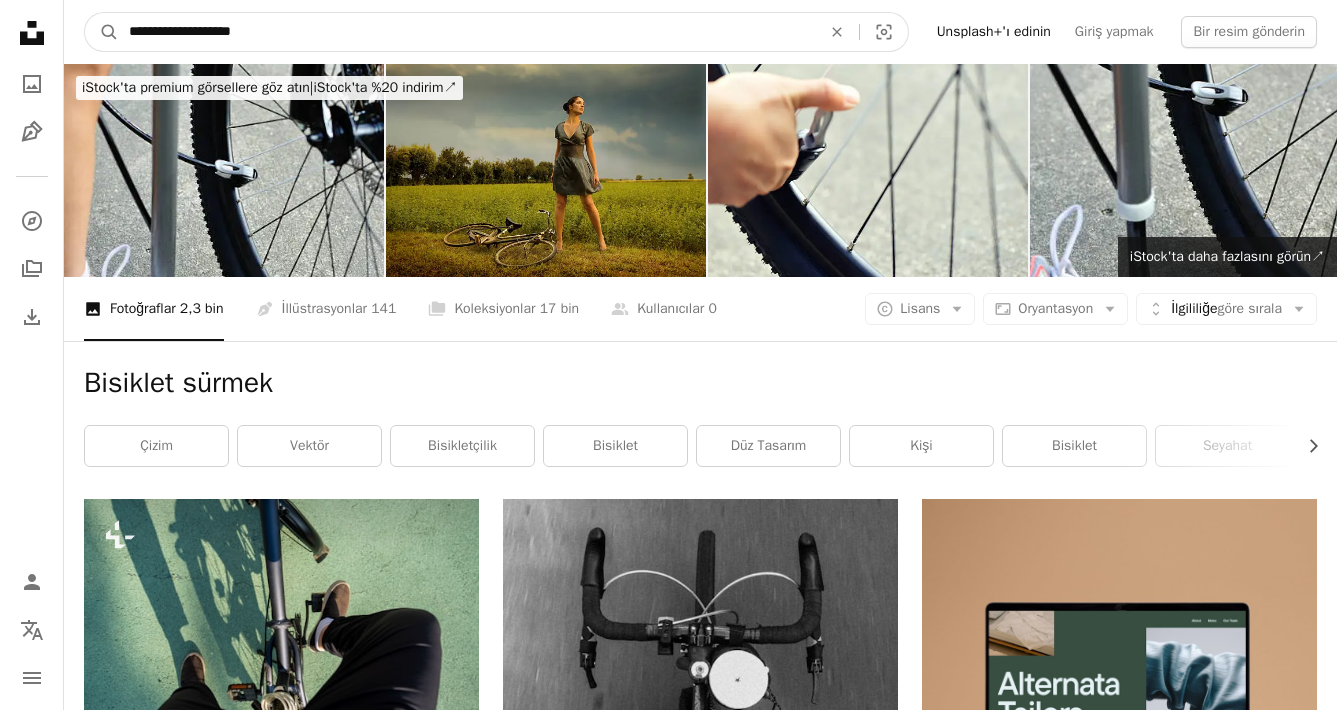 click on "A magnifying glass" at bounding box center (102, 32) 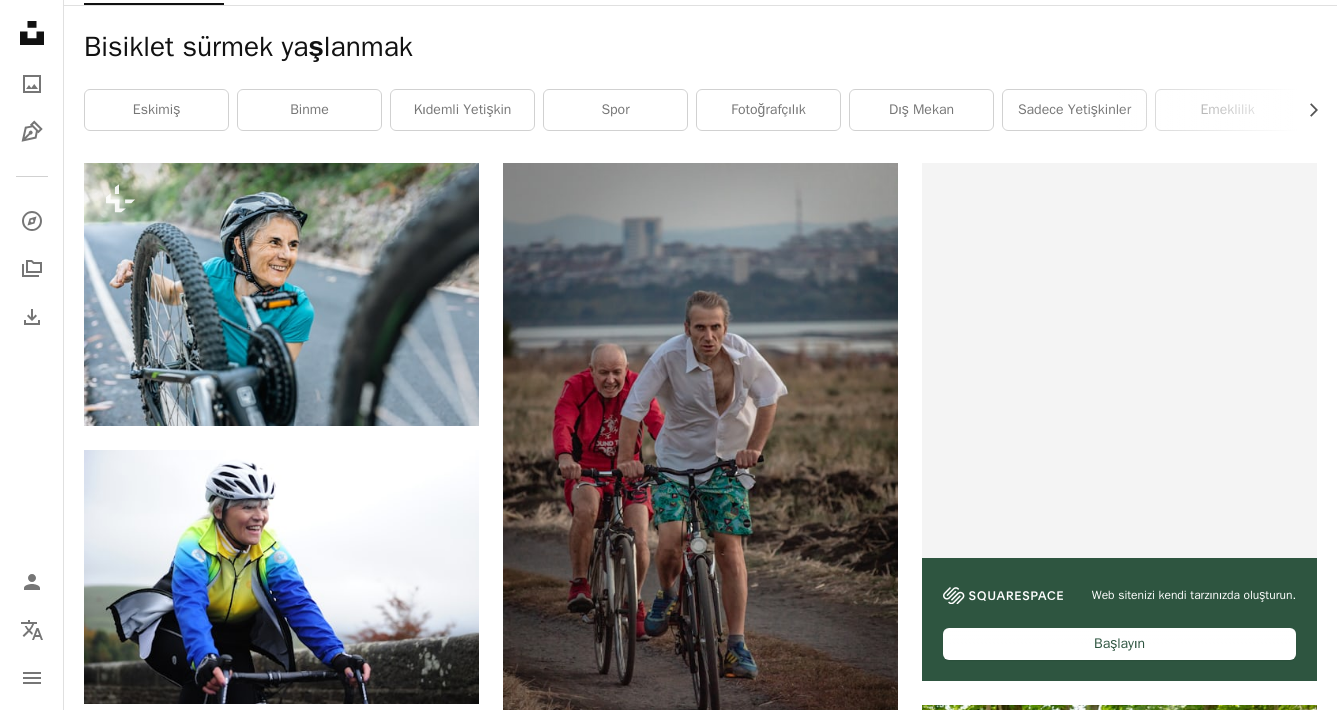 scroll, scrollTop: 0, scrollLeft: 0, axis: both 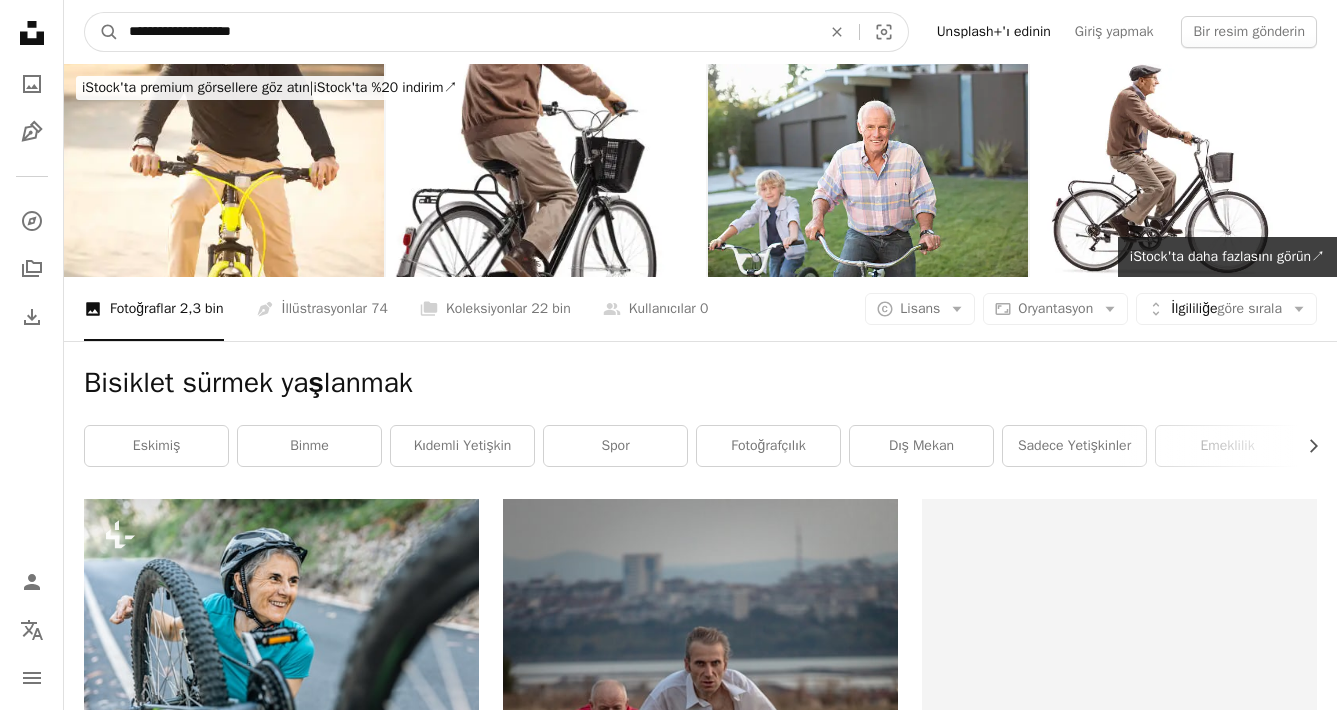 drag, startPoint x: 263, startPoint y: 32, endPoint x: 82, endPoint y: 35, distance: 181.02486 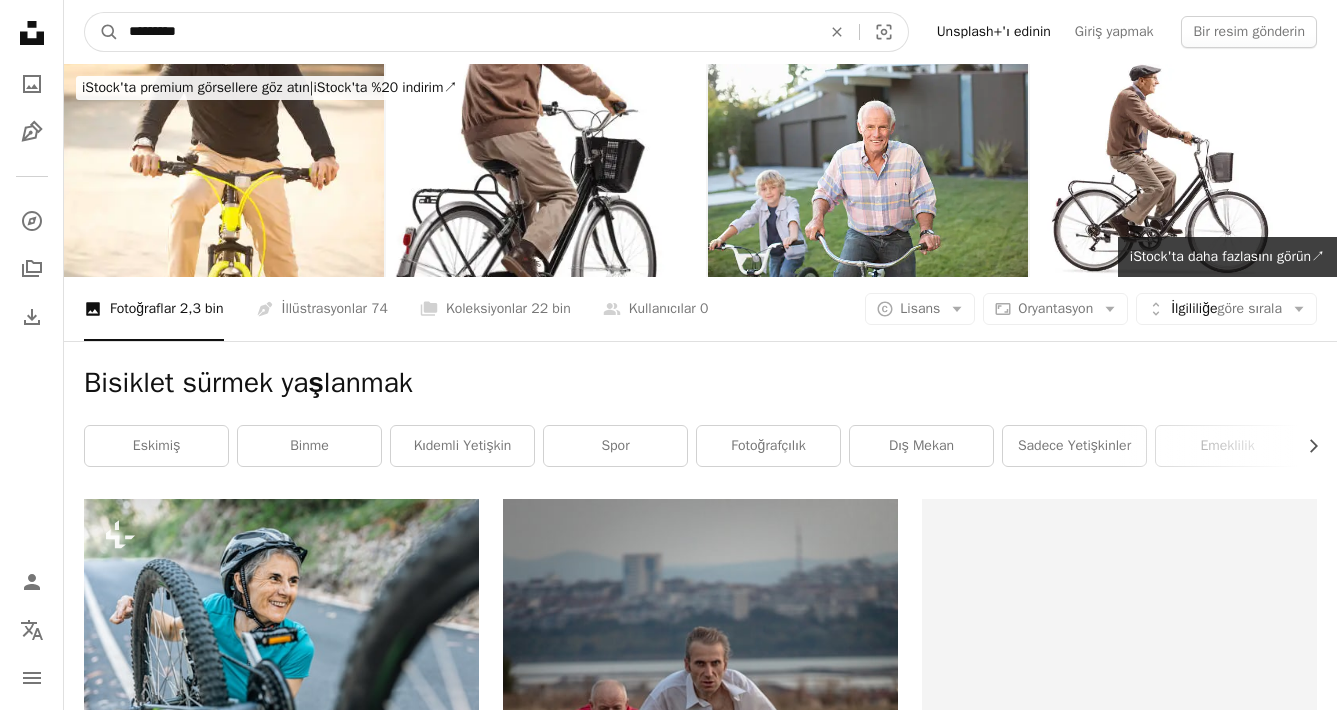 type on "**********" 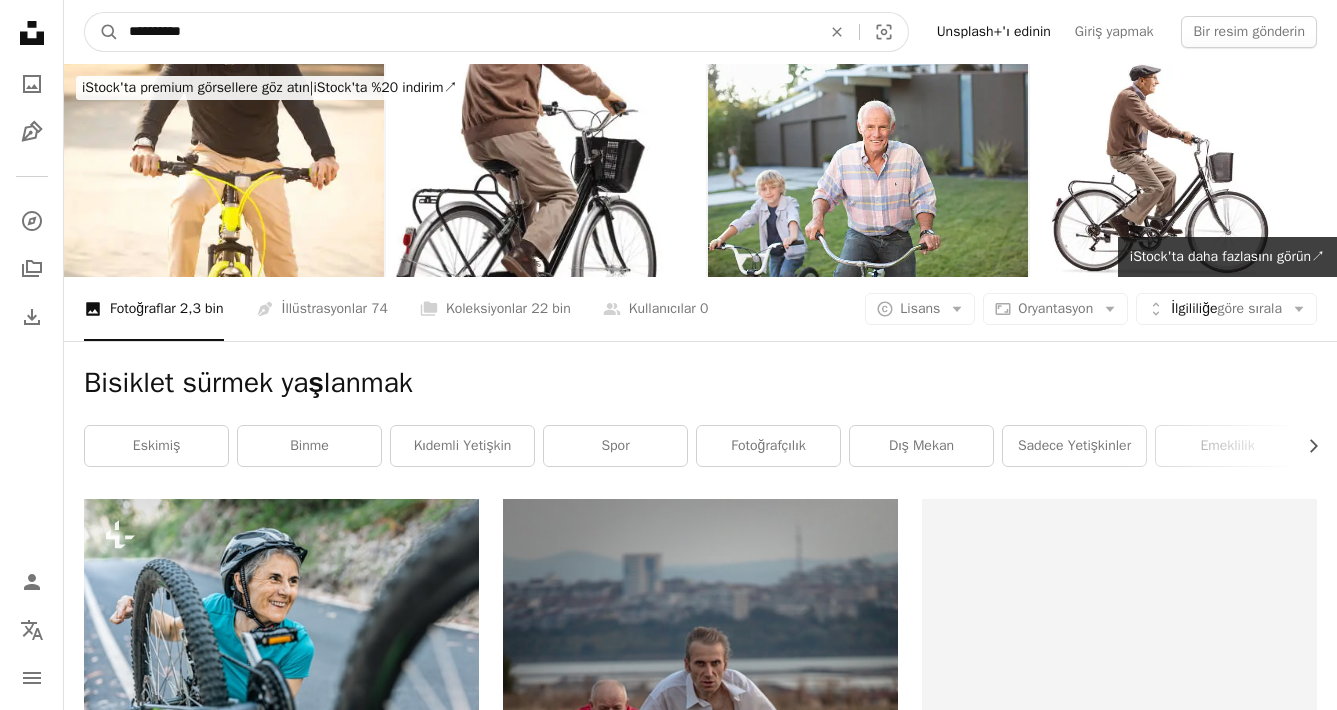 click on "A magnifying glass" at bounding box center (102, 32) 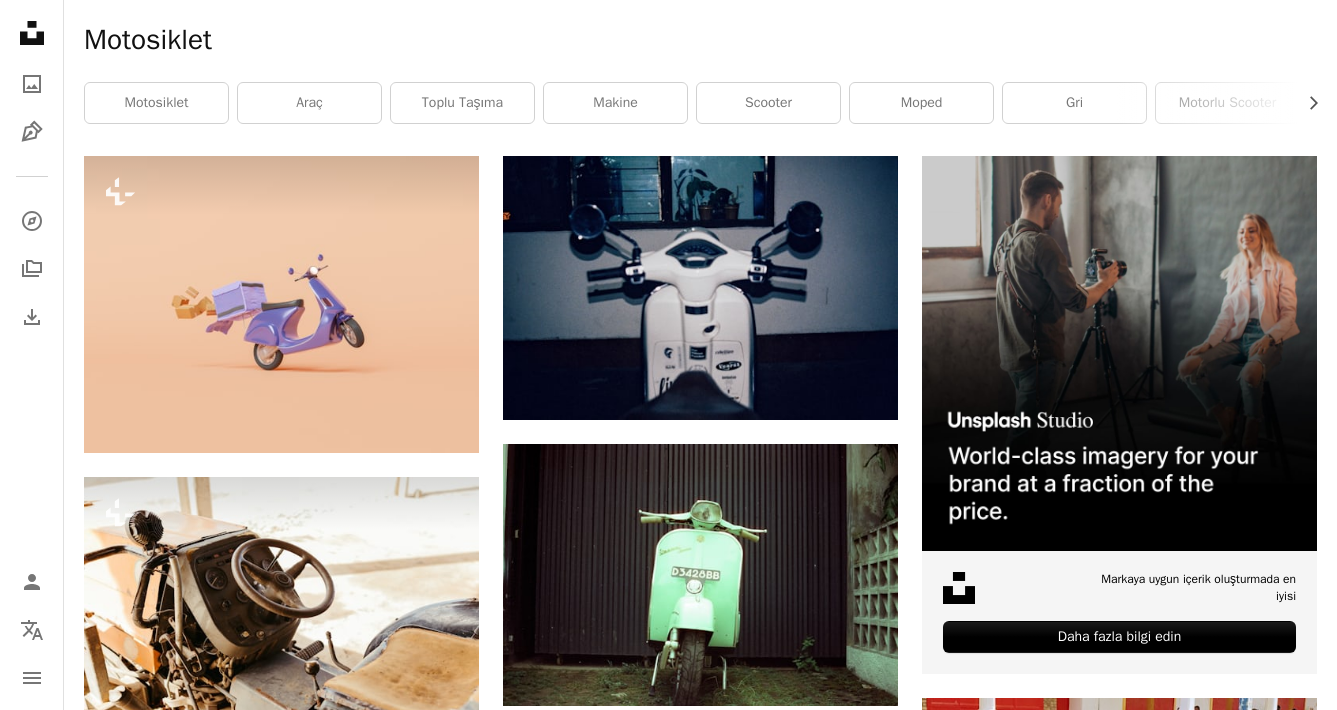 scroll, scrollTop: 0, scrollLeft: 0, axis: both 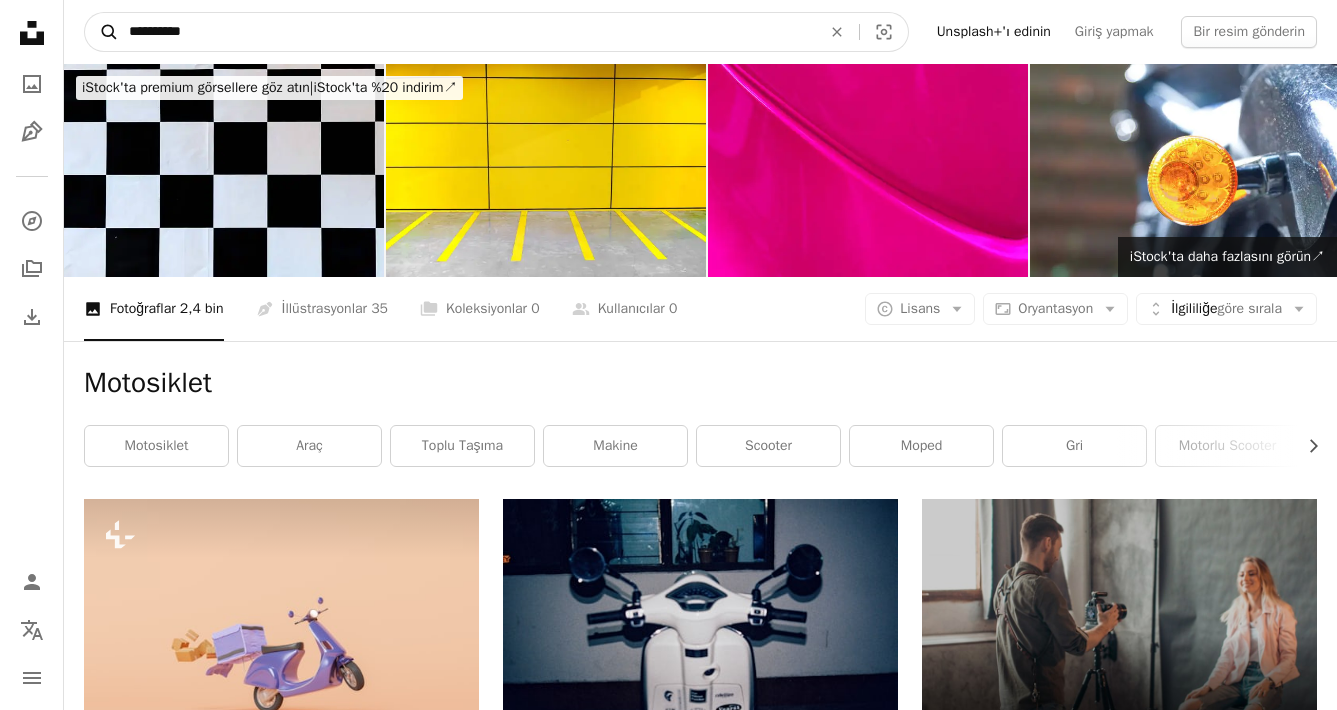 drag, startPoint x: 206, startPoint y: 27, endPoint x: 102, endPoint y: 22, distance: 104.120125 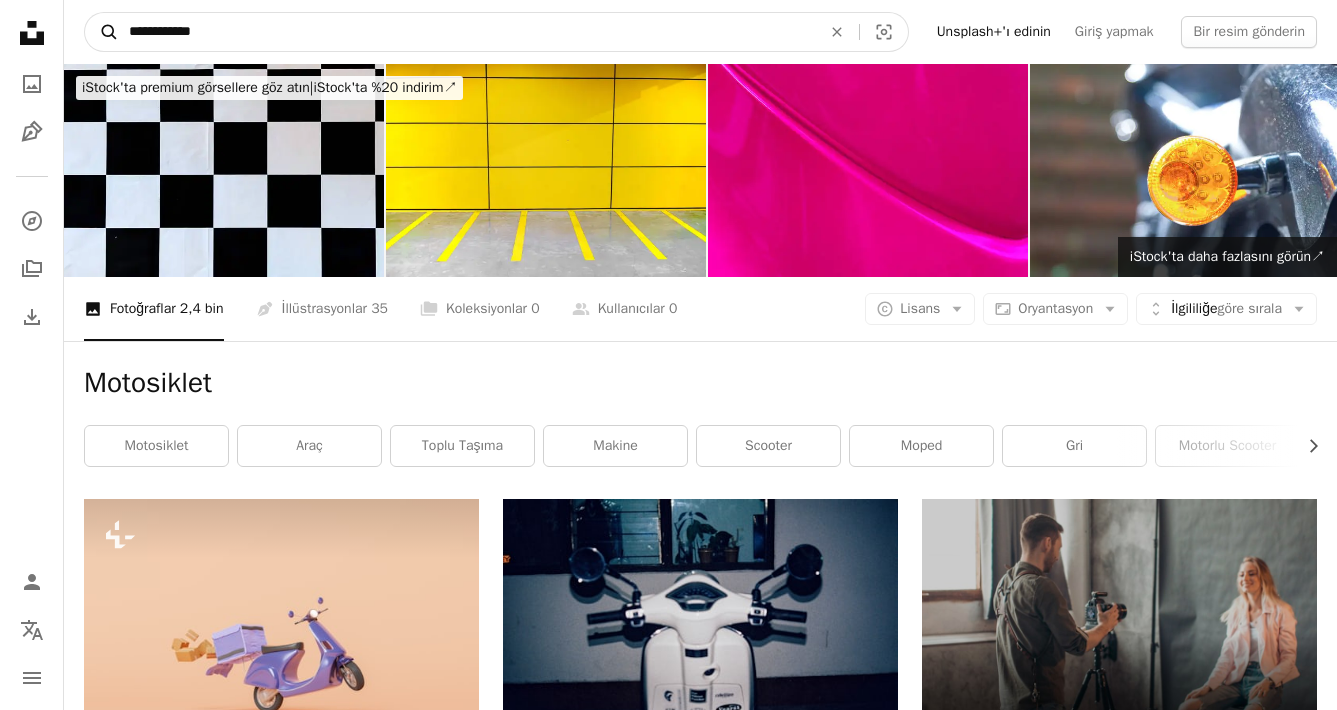 type on "**********" 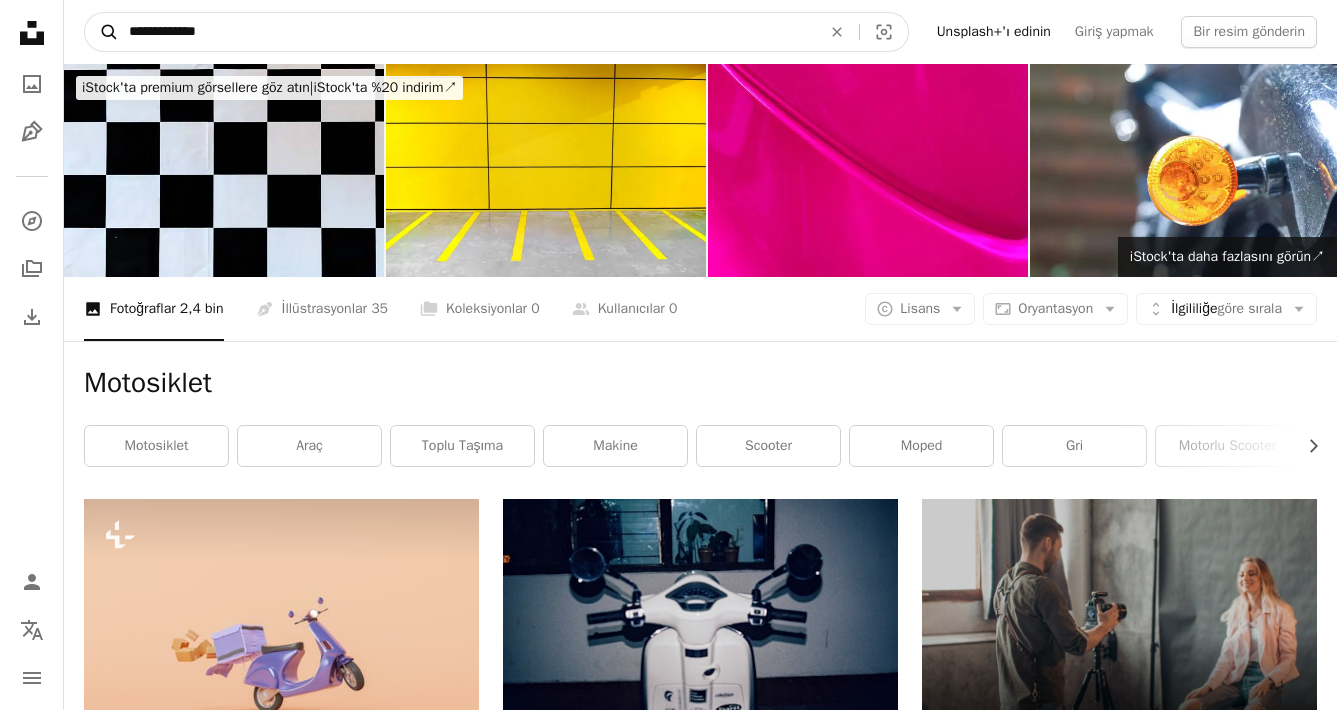 click on "A magnifying glass" at bounding box center (102, 32) 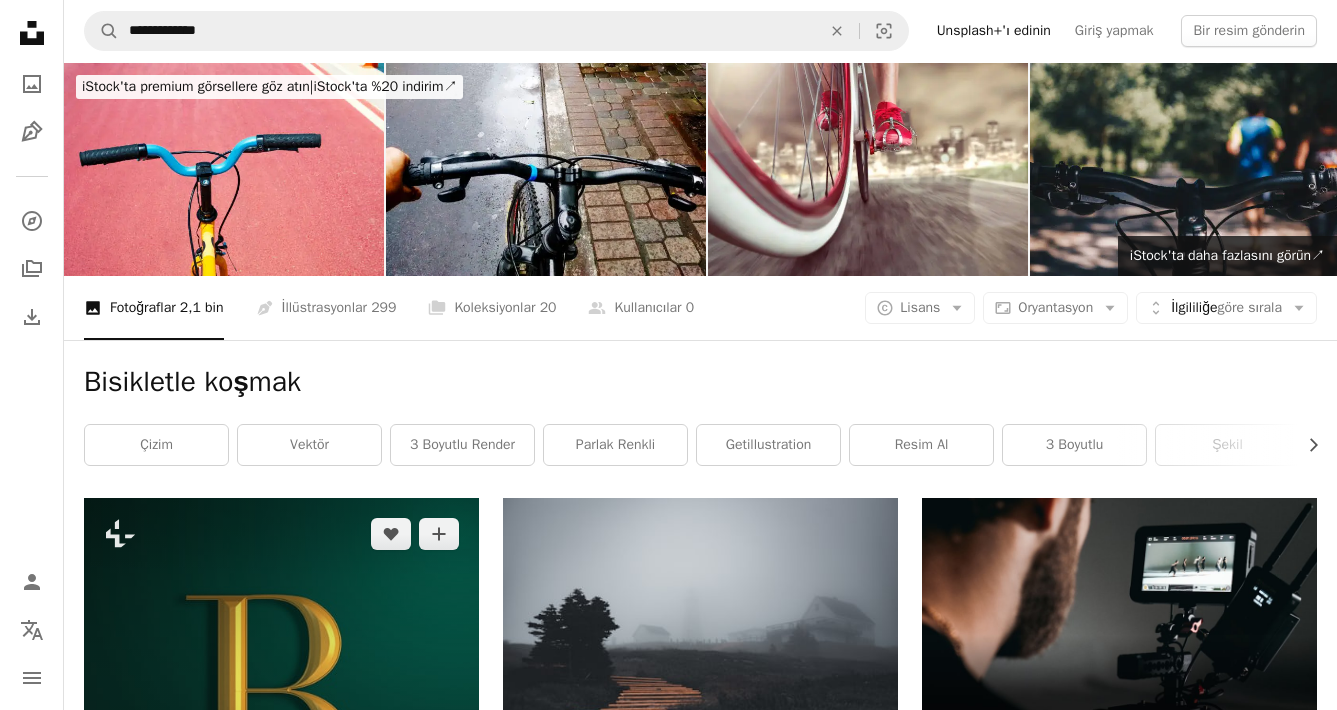 scroll, scrollTop: 0, scrollLeft: 0, axis: both 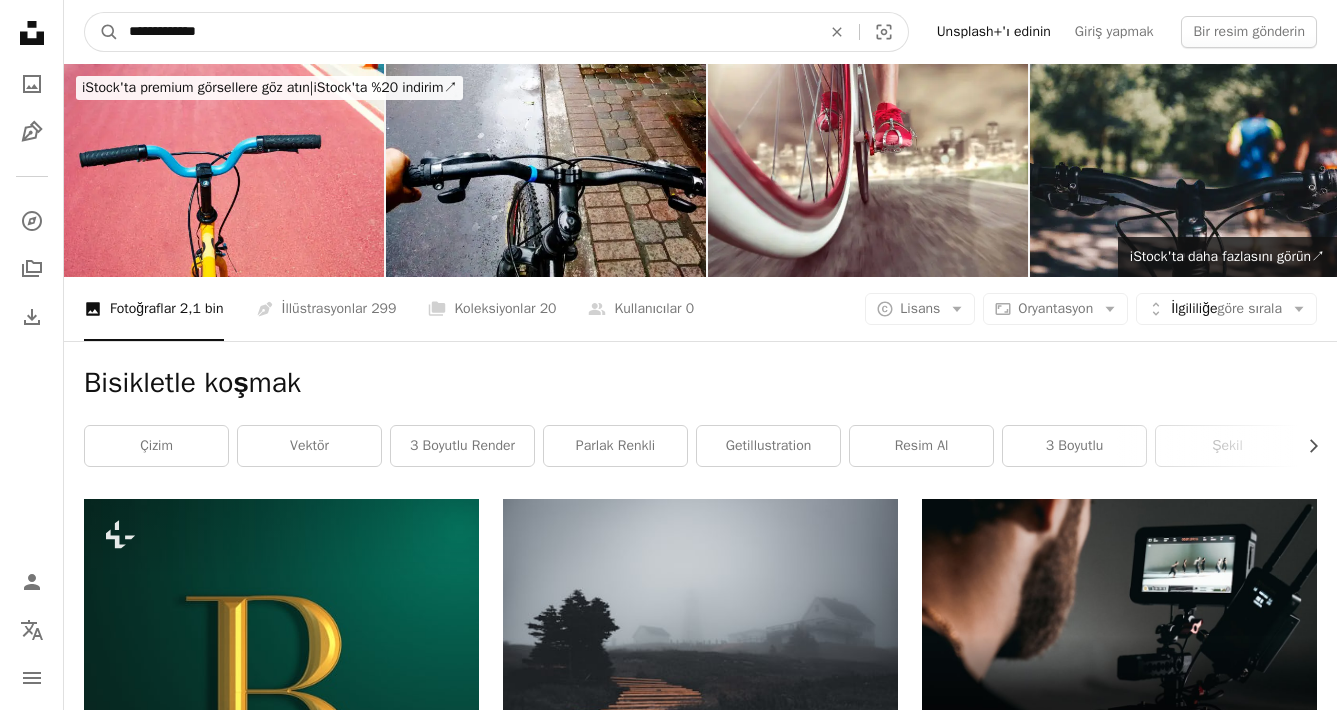 drag, startPoint x: 239, startPoint y: 30, endPoint x: 182, endPoint y: 32, distance: 57.035076 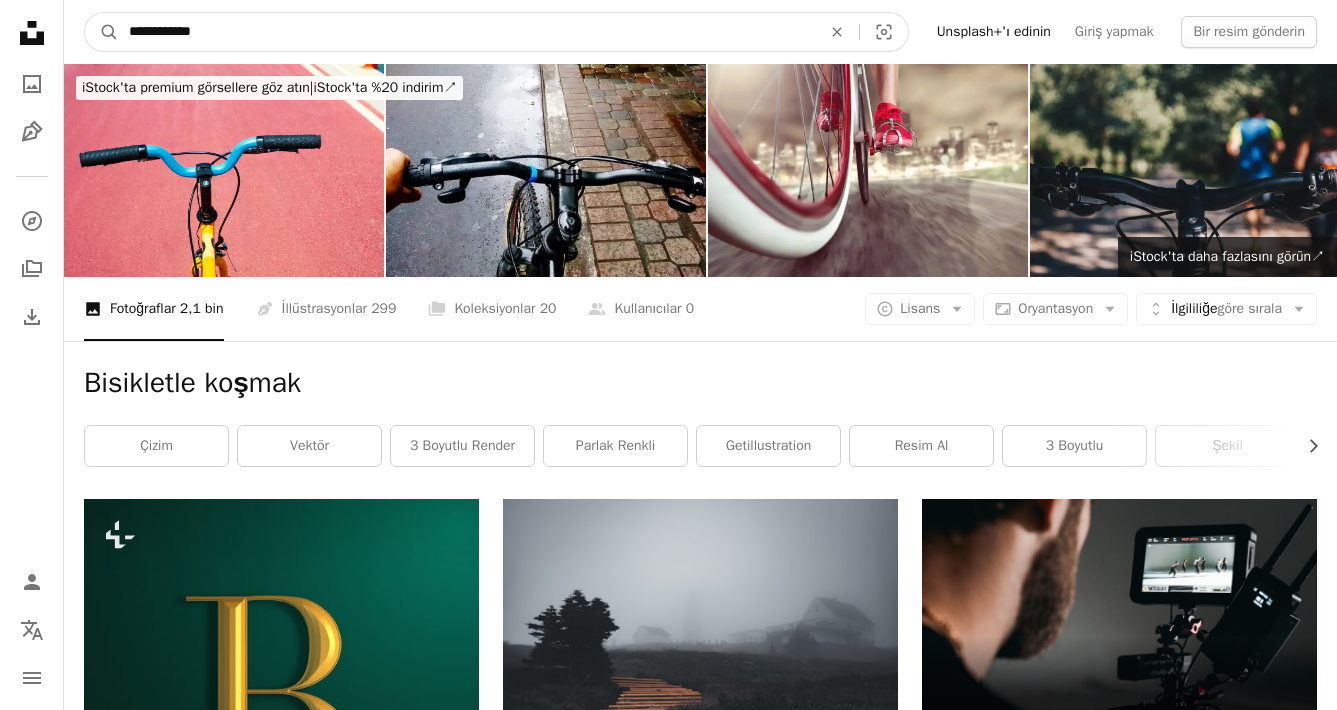type on "**********" 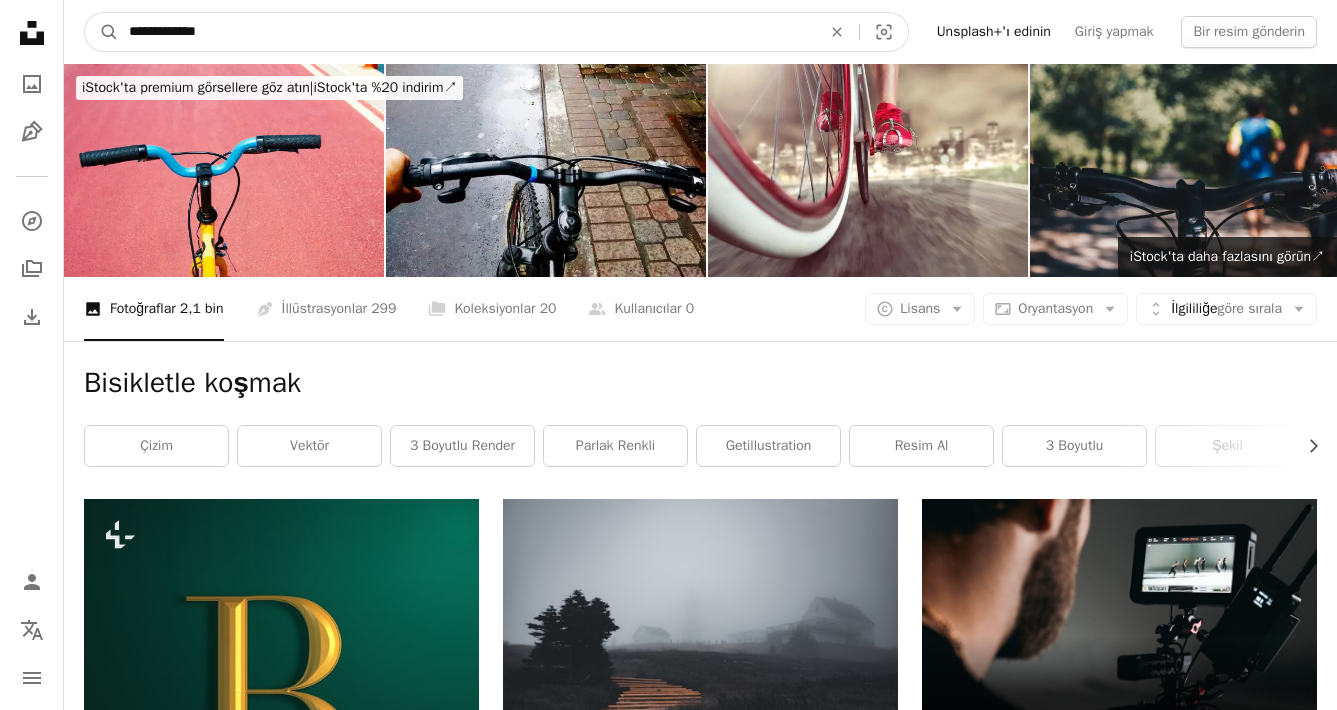 click on "A magnifying glass" at bounding box center (102, 32) 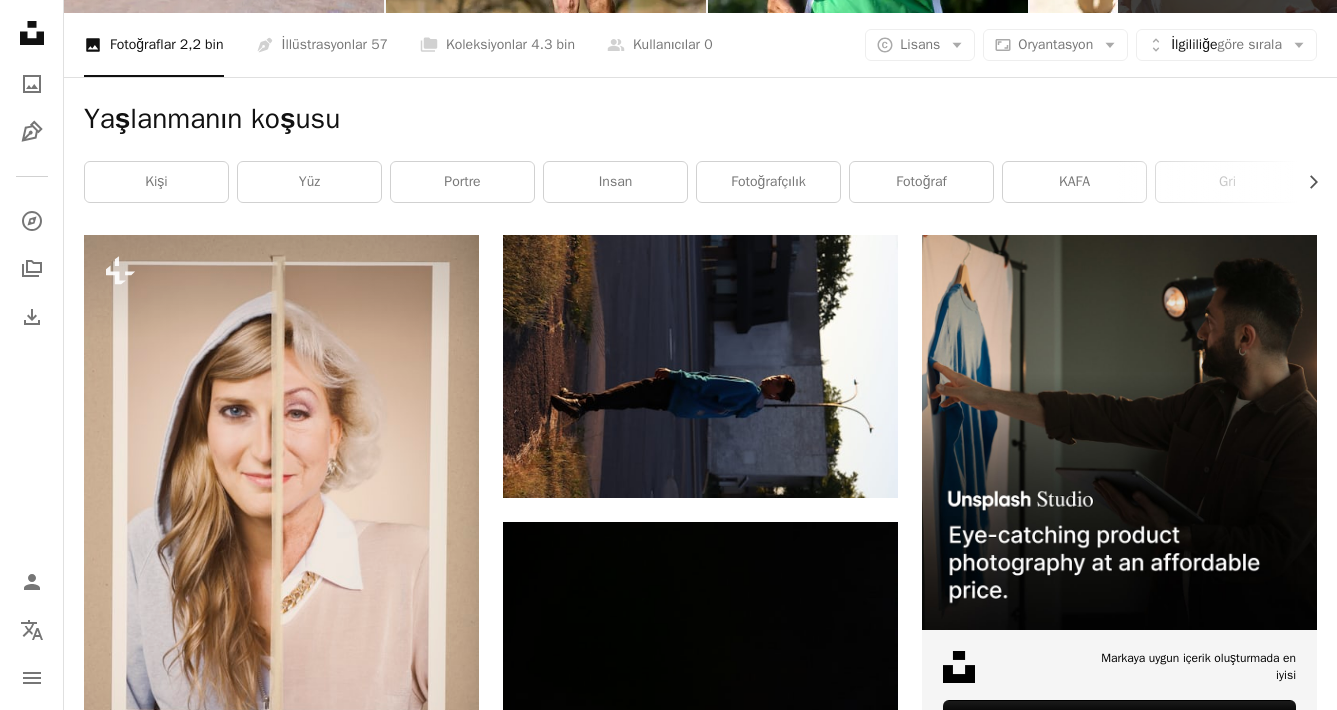 scroll, scrollTop: 0, scrollLeft: 0, axis: both 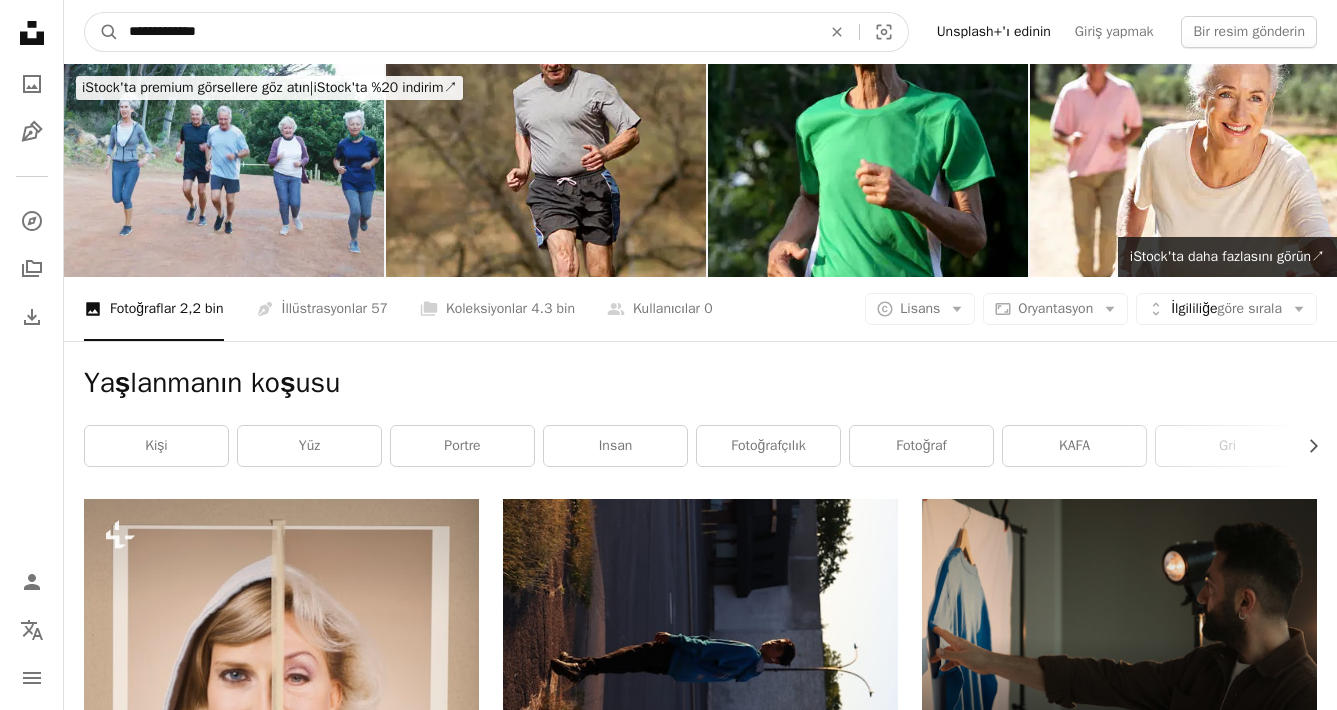 drag, startPoint x: 175, startPoint y: 30, endPoint x: 124, endPoint y: 21, distance: 51.78803 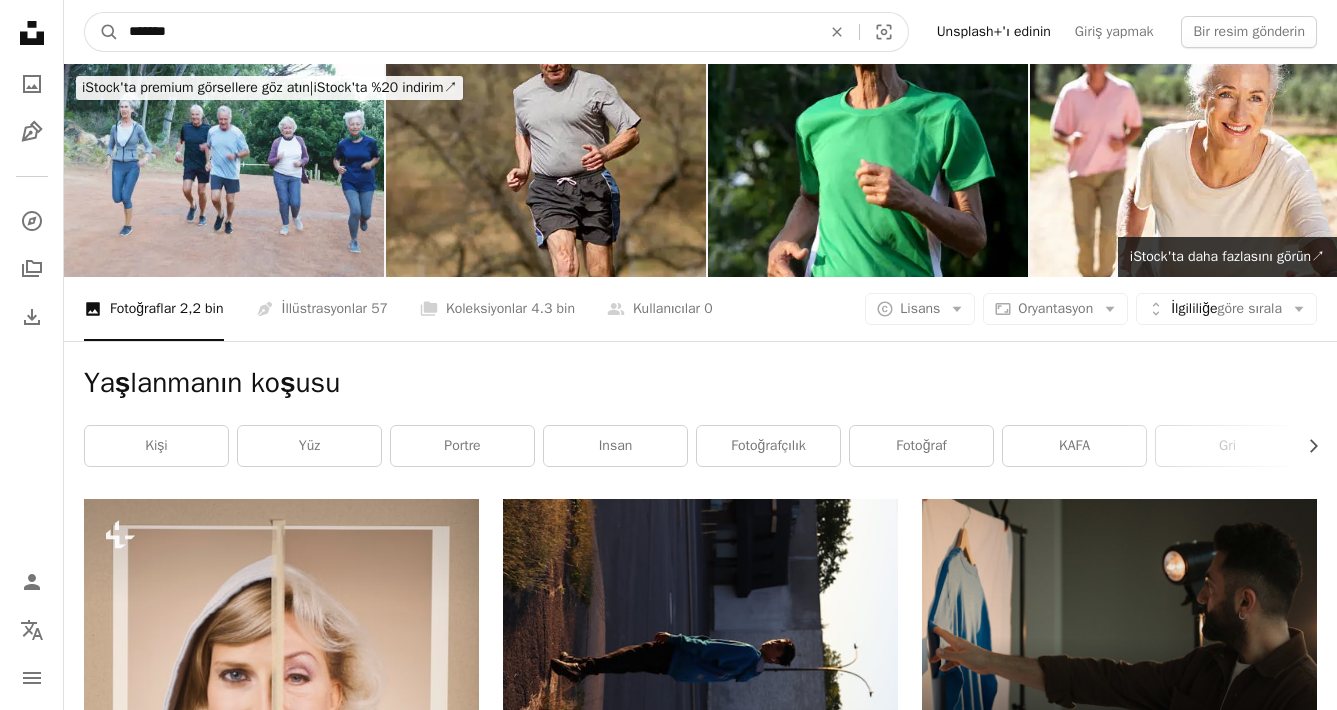 click on "*****" at bounding box center [467, 32] 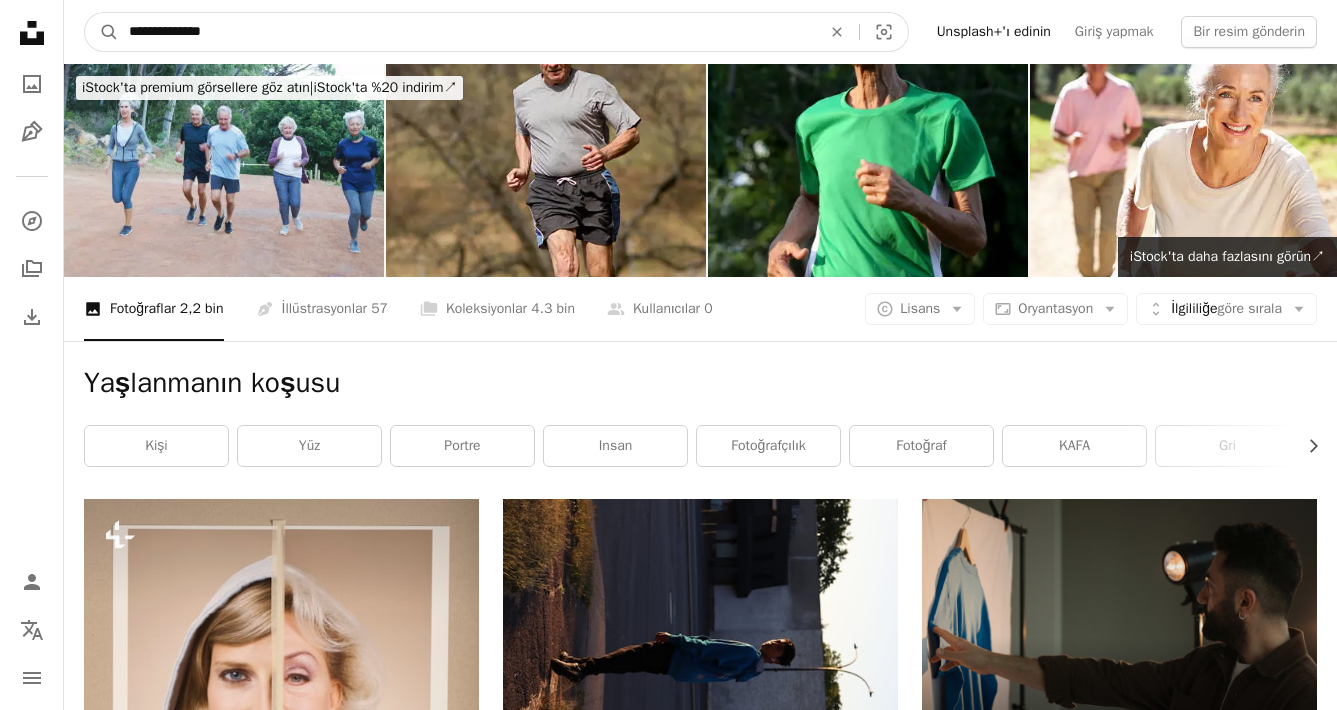 type on "**********" 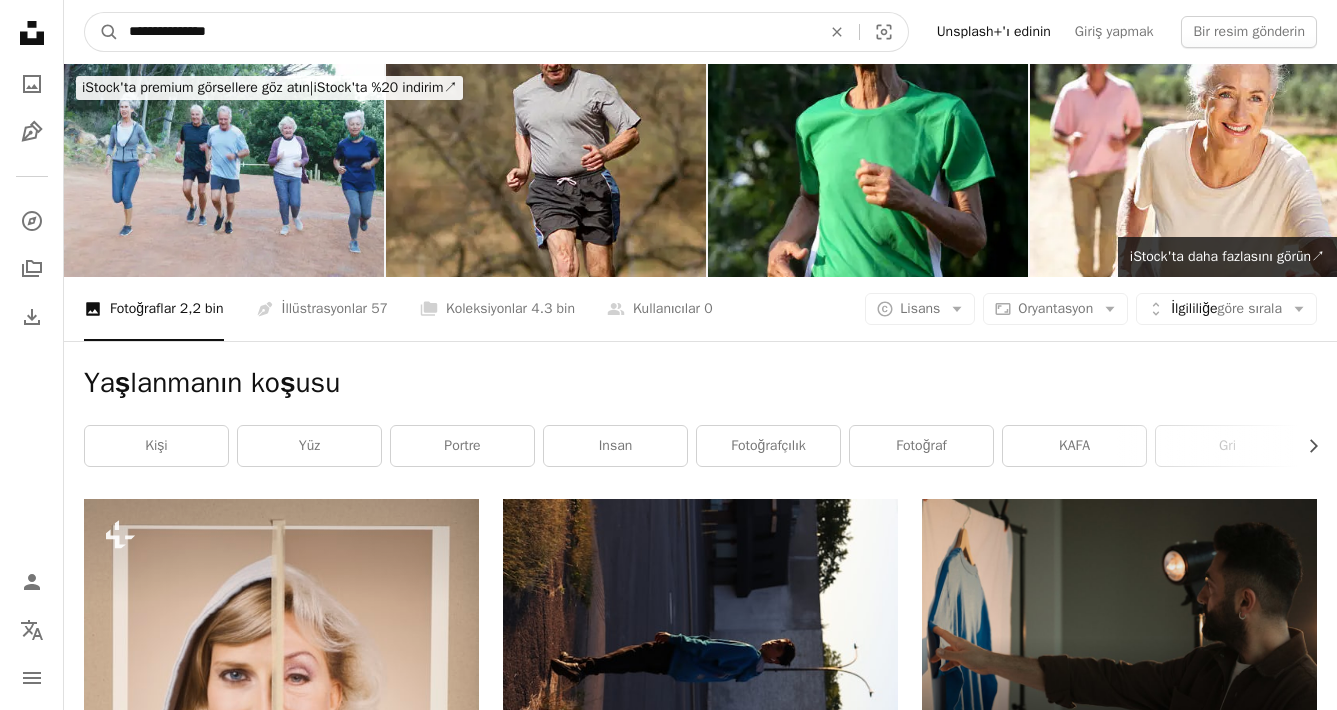 click on "A magnifying glass" at bounding box center (102, 32) 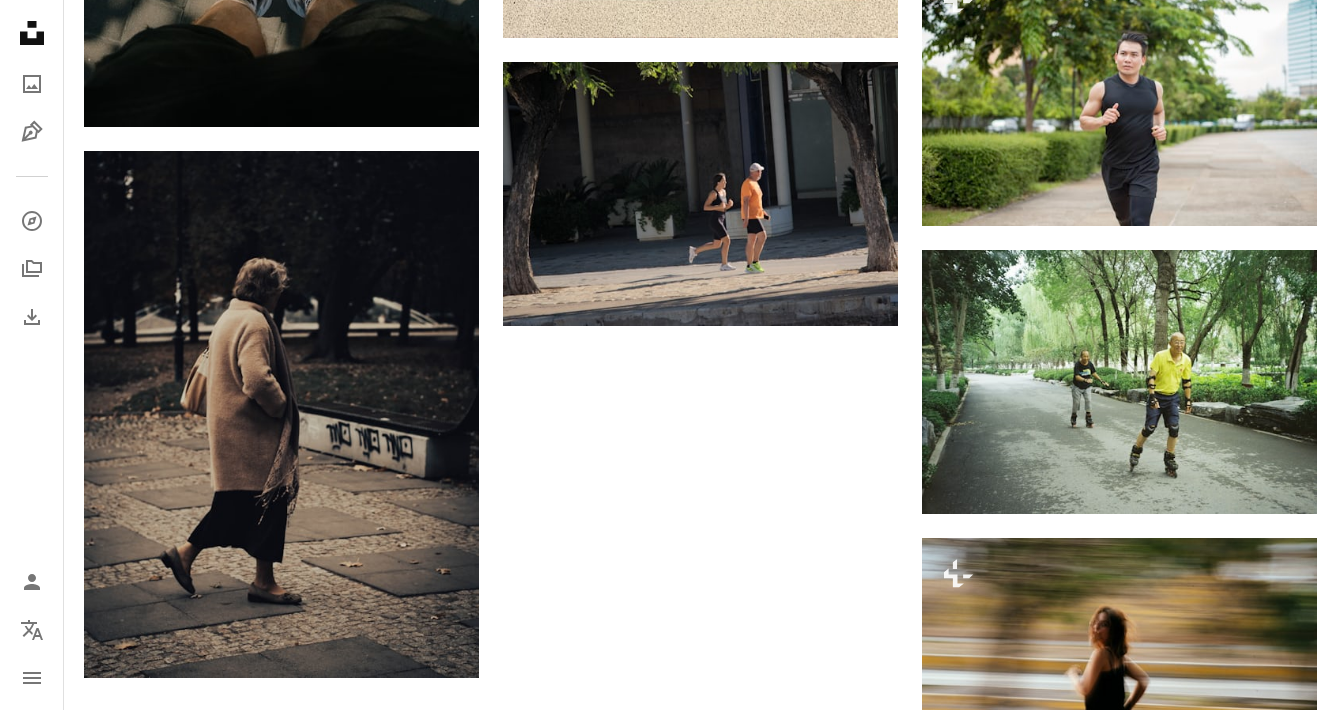 scroll, scrollTop: 2638, scrollLeft: 0, axis: vertical 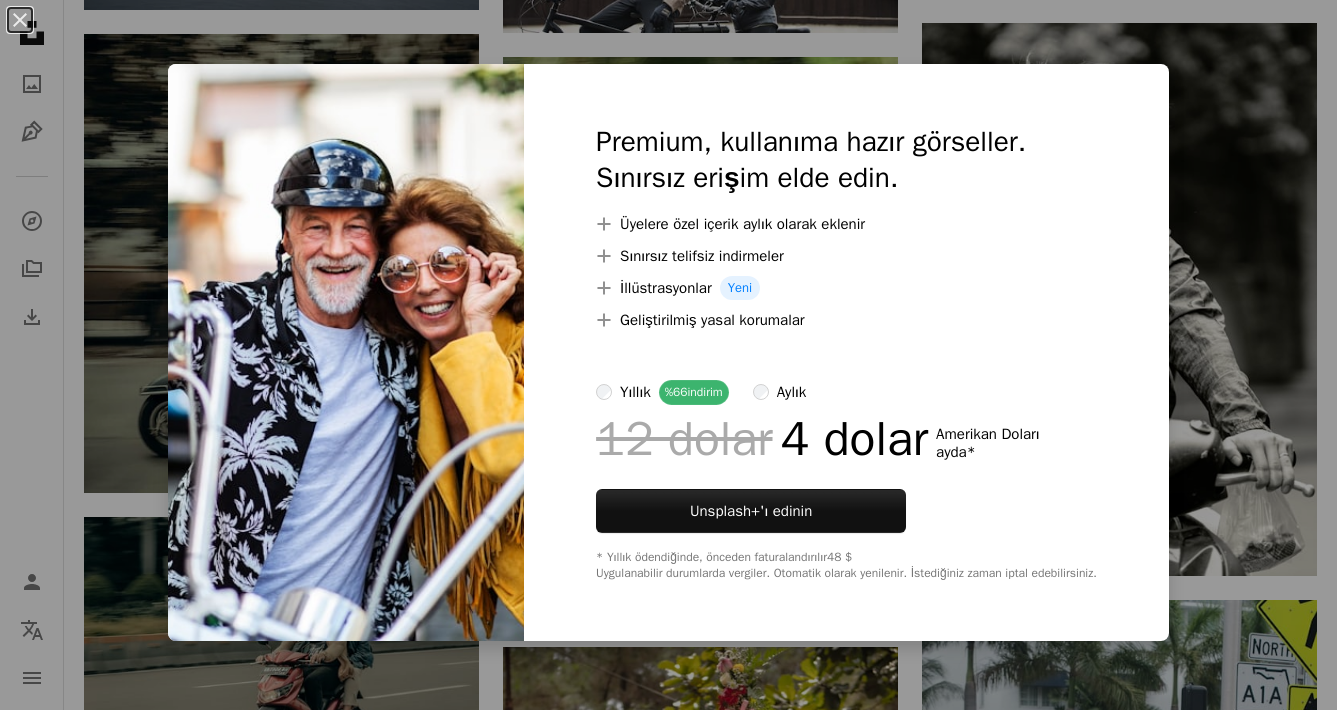 click on "An X shape Premium, kullanıma hazır görseller.  Sınırsız erişim elde edin. A plus sign Üyelere özel içerik aylık olarak eklenir A plus sign Sınırsız telifsiz indirmeler A plus sign İllüstrasyonlar Yeni A plus sign Geliştirilmiş yasal korumalar yıllık %66  indirim aylık 12 dolar   4 dolar Amerikan Doları ayda  * Unsplash+'  ı edinin * Yıllık ödendiğinde, önceden faturalandırılır  48 $  Uygulanabilir durumlarda vergiler. Otomatik olarak yenilenir. İstediğiniz zaman iptal edebilirsiniz." at bounding box center [668, 355] 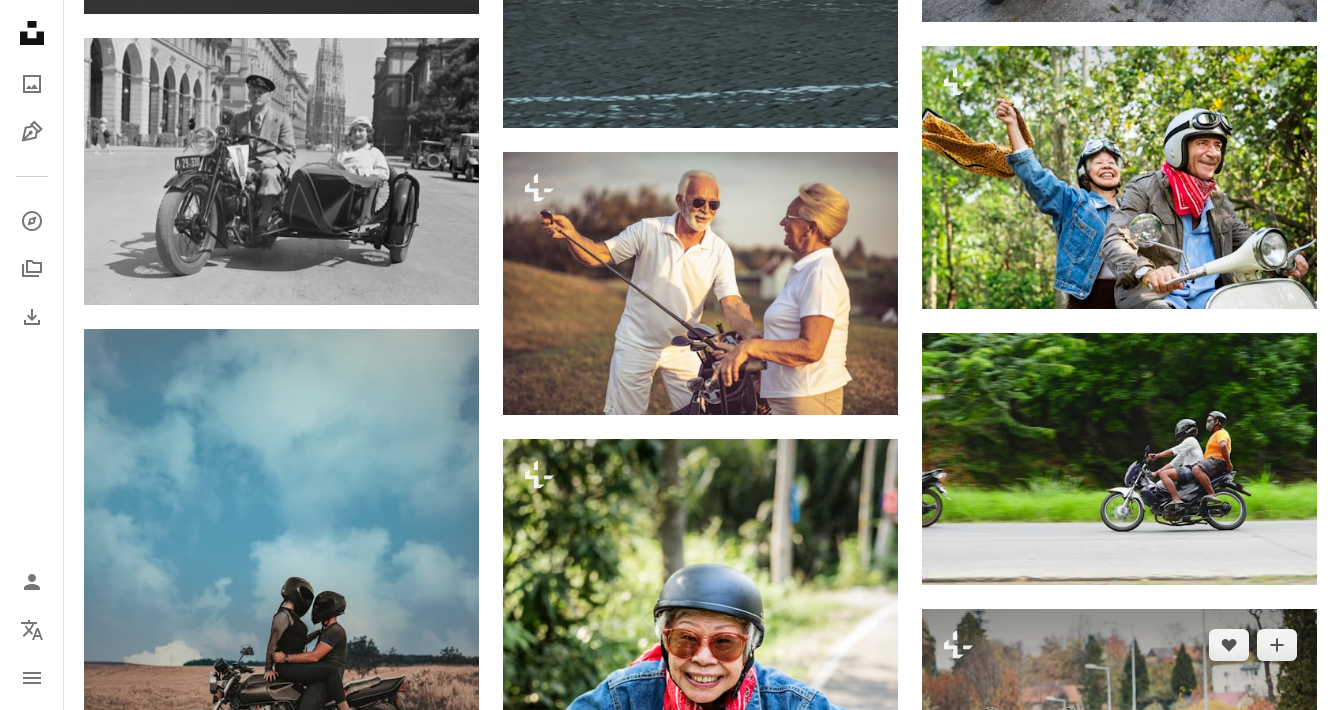 scroll, scrollTop: 9619, scrollLeft: 0, axis: vertical 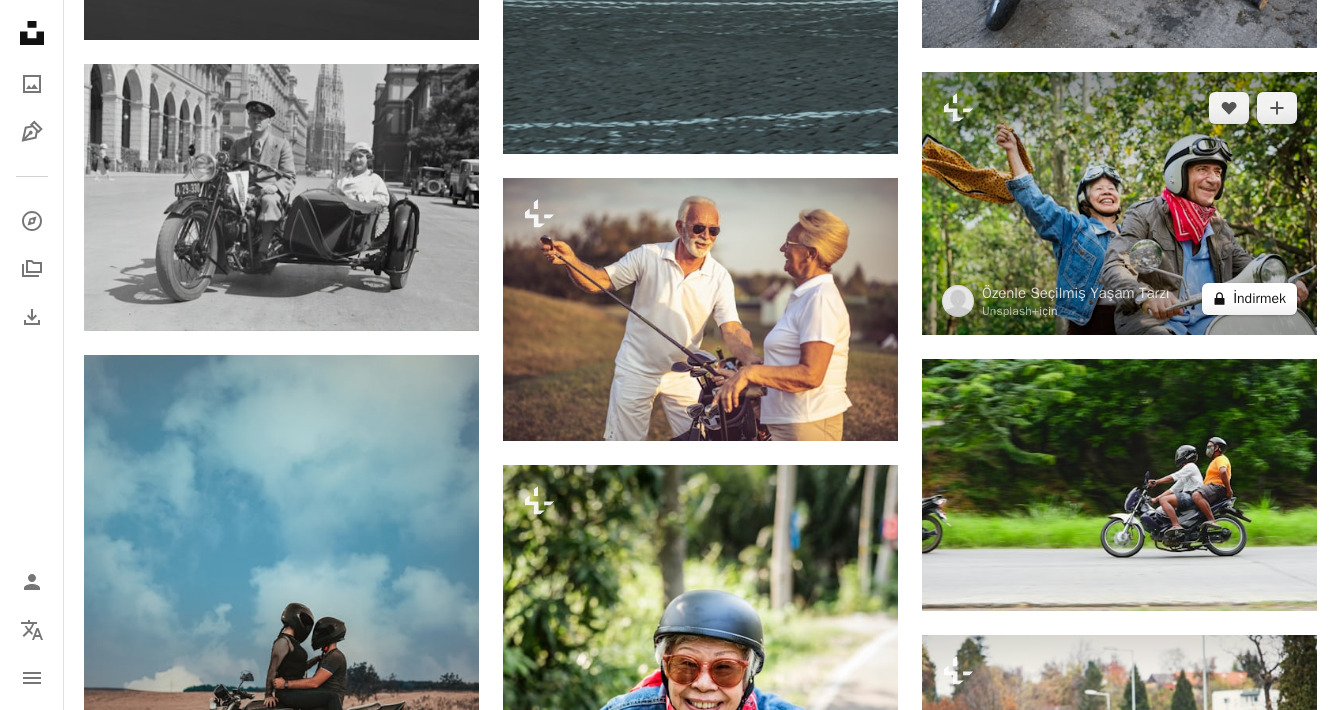 click on "İndirmek" at bounding box center (1259, 299) 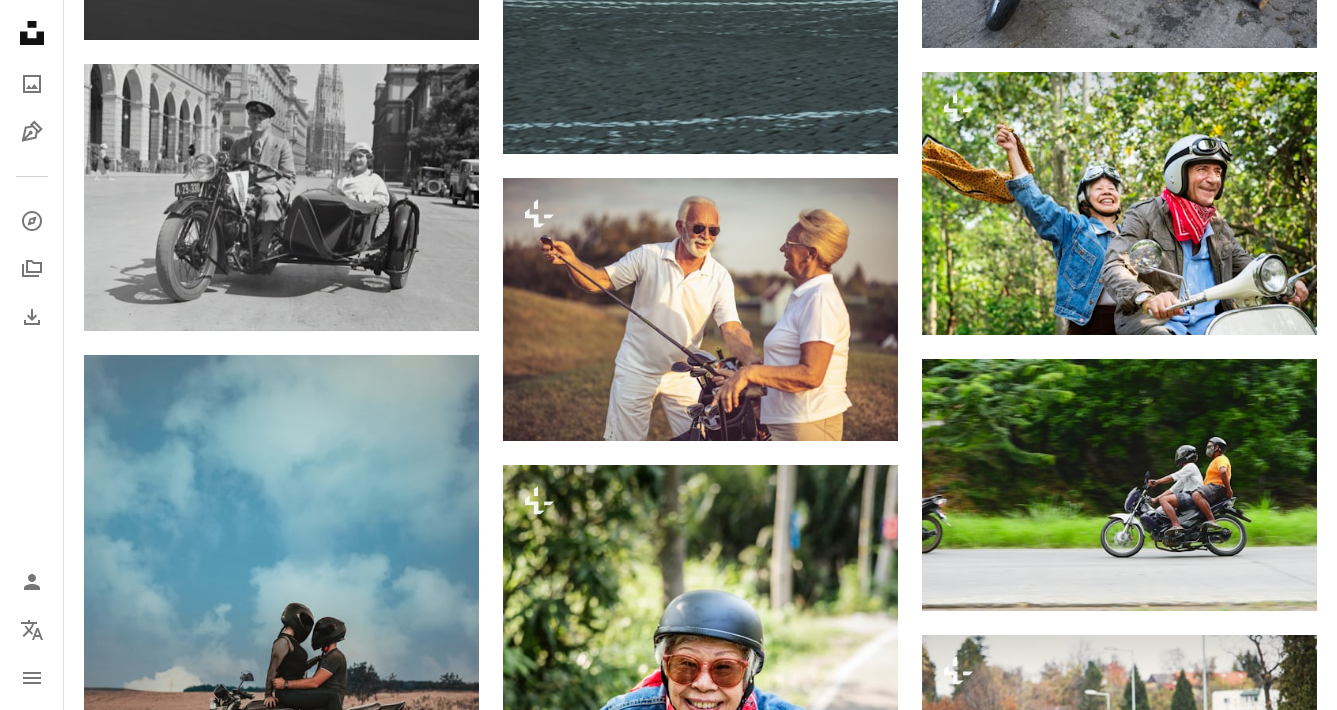 click on "An X shape Premium, kullanıma hazır görseller.  Sınırsız erişim elde edin. A plus sign Üyelere özel içerik aylık olarak eklenir A plus sign Sınırsız telifsiz indirmeler A plus sign İllüstrasyonlar Yeni A plus sign Geliştirilmiş yasal korumalar yıllık %66  indirim aylık 12 dolar   4 dolar Amerikan Doları ayda  * Unsplash+'  ı edinin * Yıllık ödendiğinde, önceden faturalandırılır  48 $  Uygulanabilir durumlarda vergiler. Otomatik olarak yenilenir. İstediğiniz zaman iptal edebilirsiniz." at bounding box center [668, 5279] 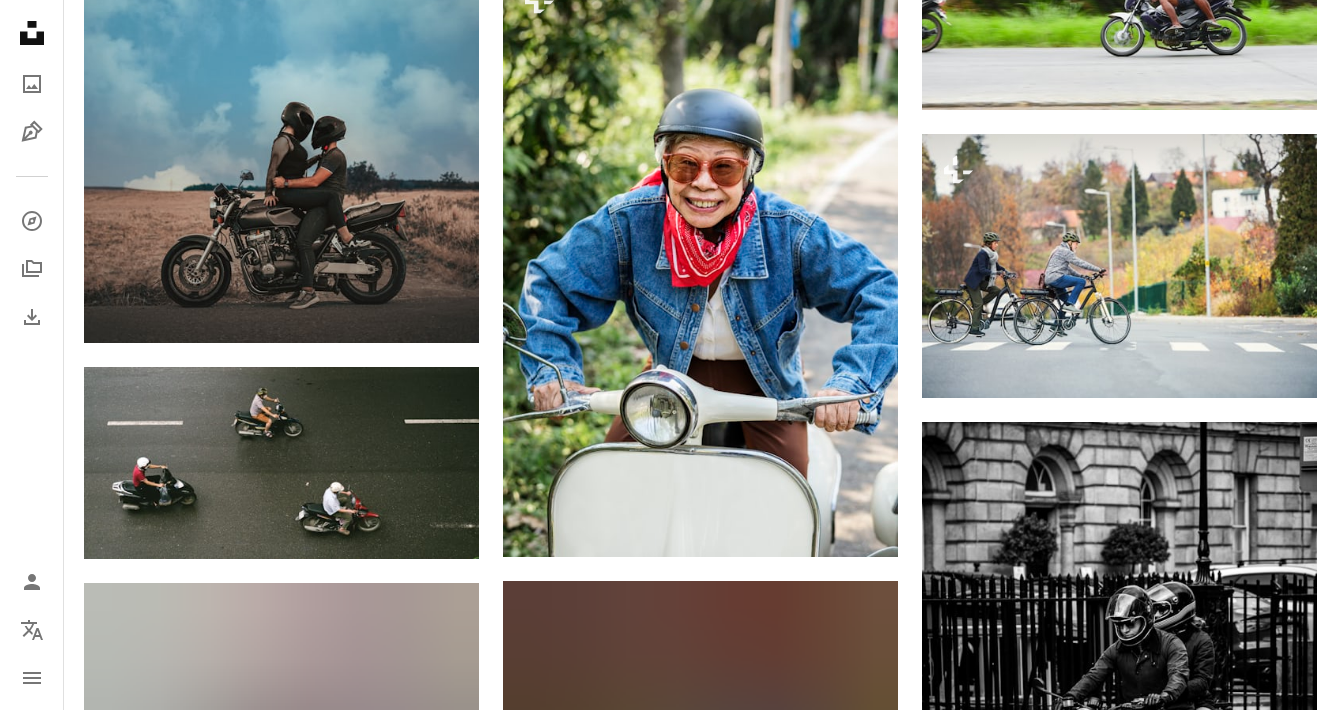 scroll, scrollTop: 10252, scrollLeft: 0, axis: vertical 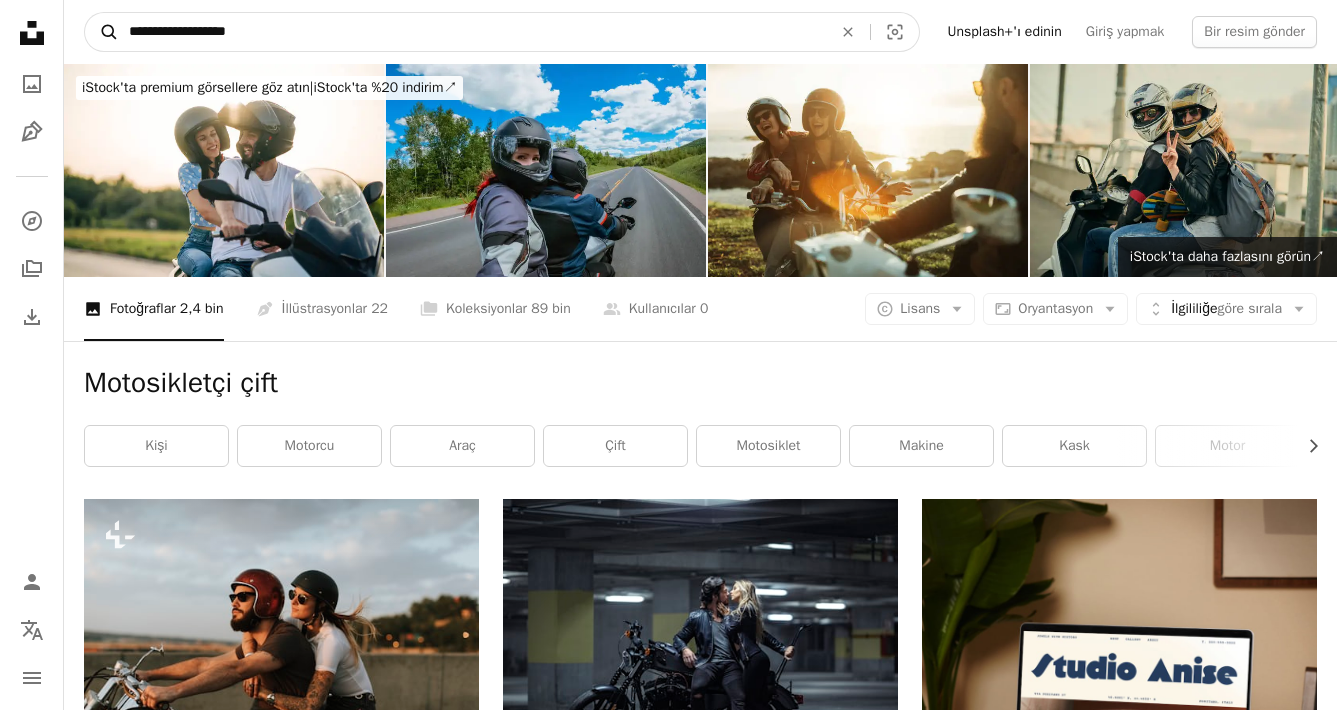 drag, startPoint x: 275, startPoint y: 32, endPoint x: 90, endPoint y: 21, distance: 185.32674 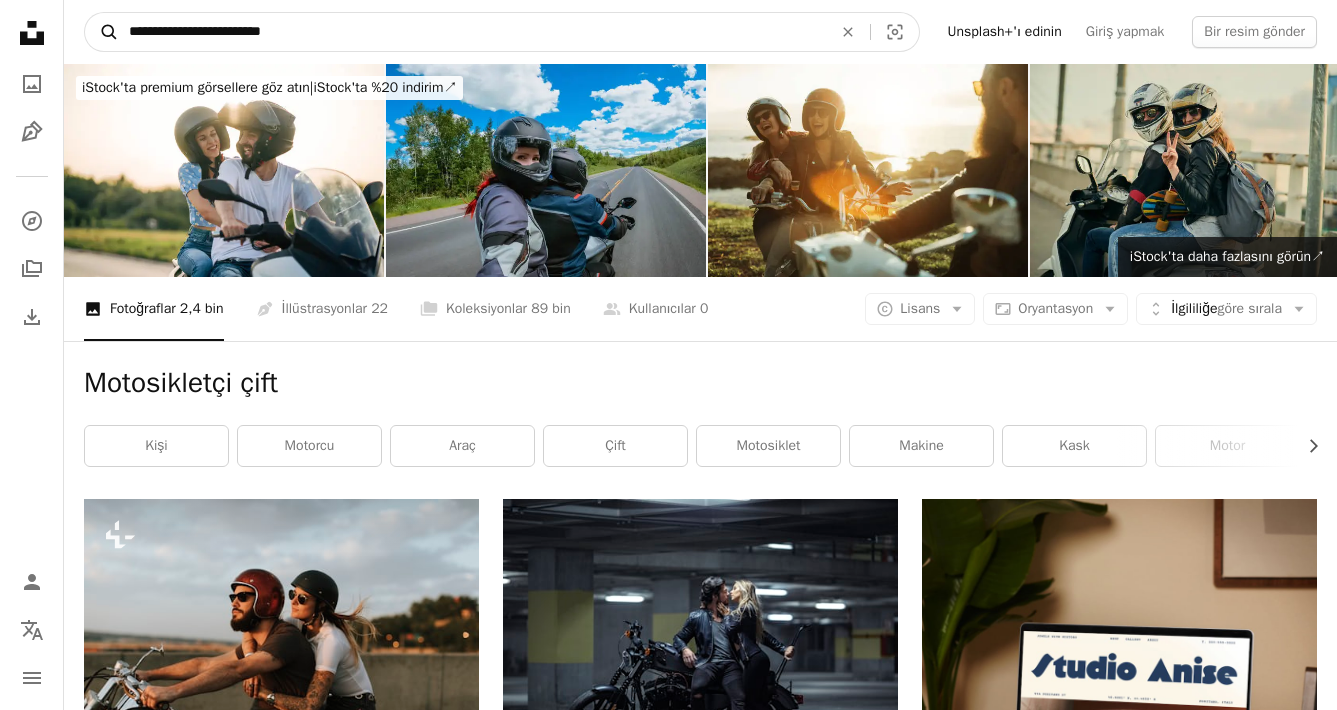 type on "**********" 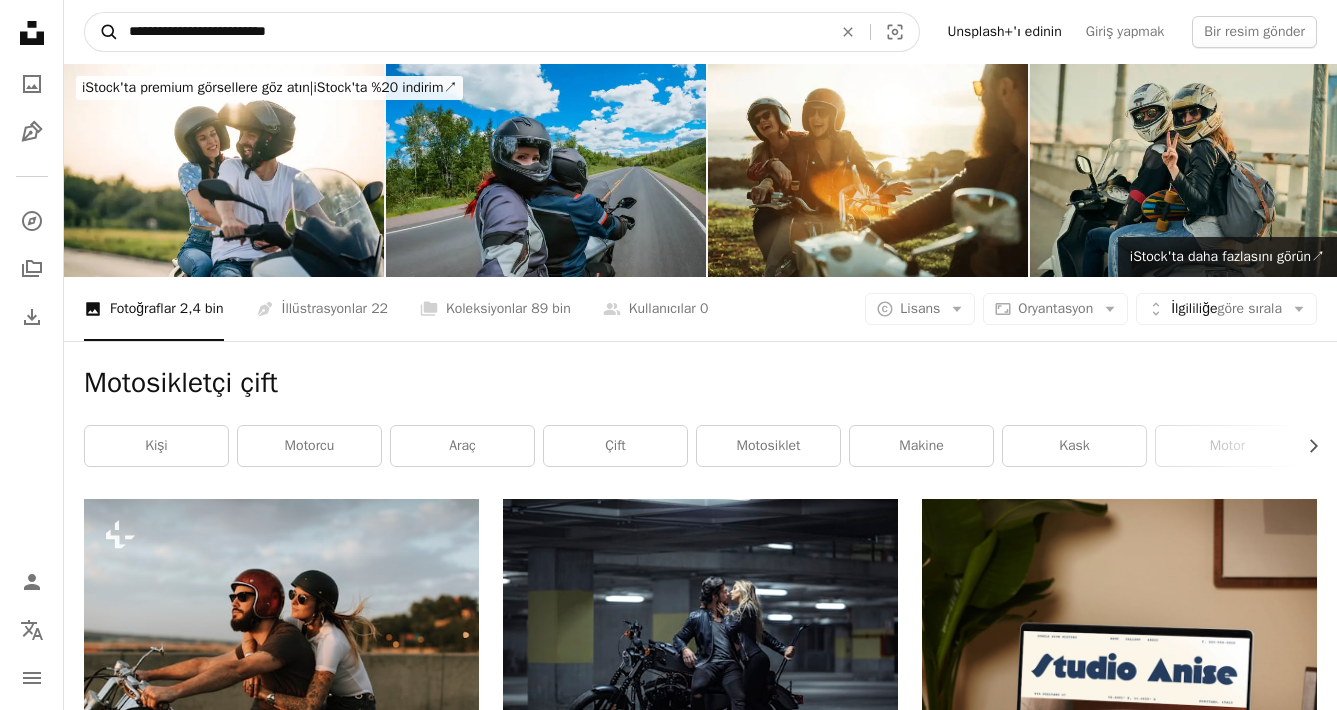 click on "A magnifying glass" at bounding box center [102, 32] 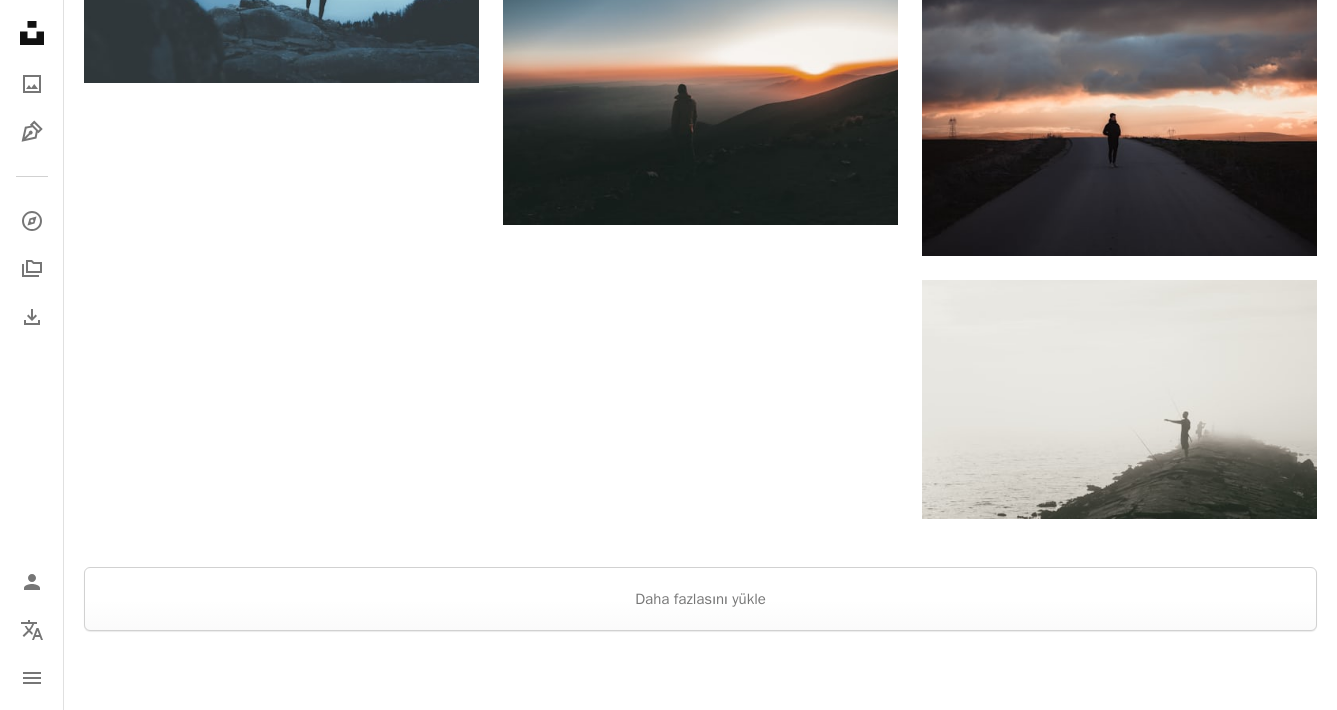 scroll, scrollTop: 2560, scrollLeft: 0, axis: vertical 